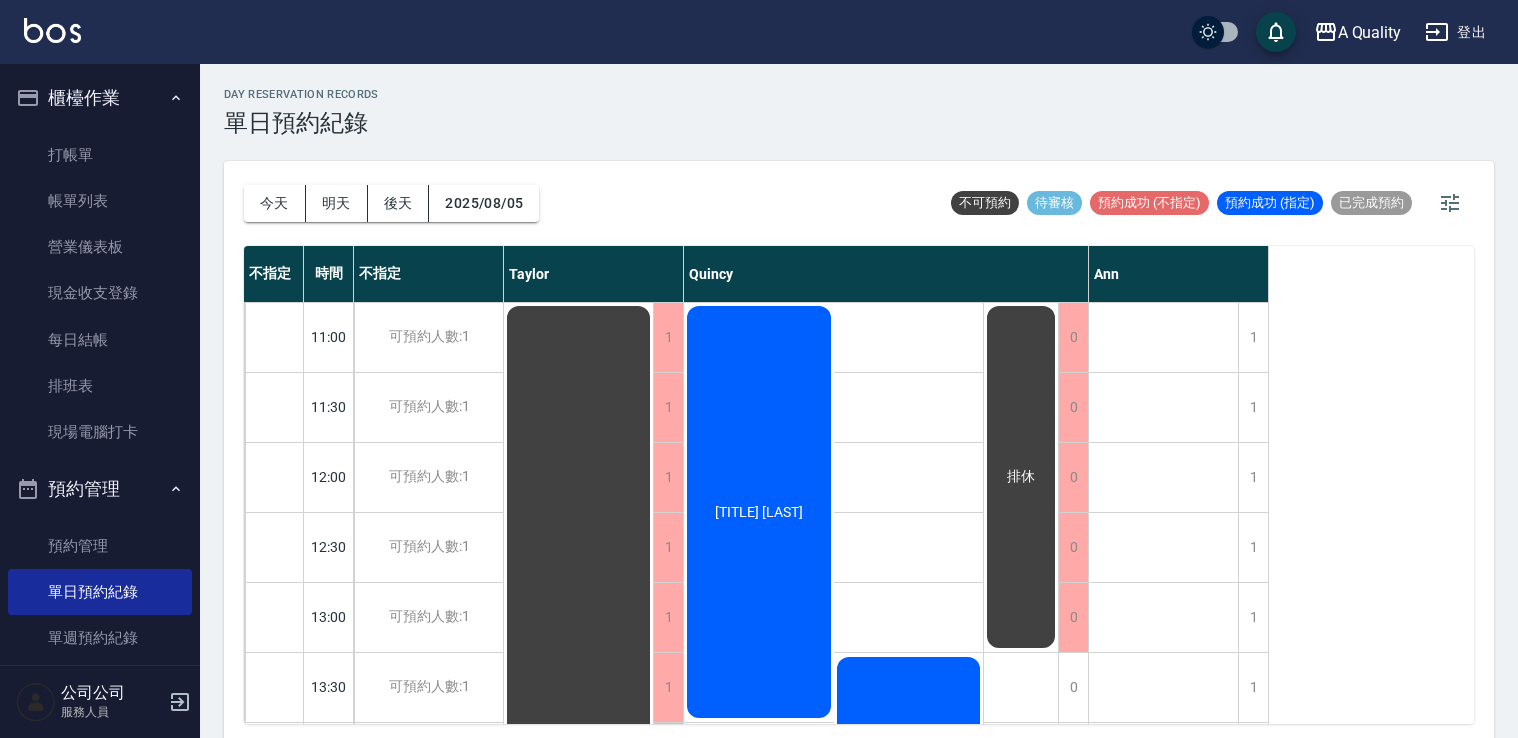scroll, scrollTop: 0, scrollLeft: 0, axis: both 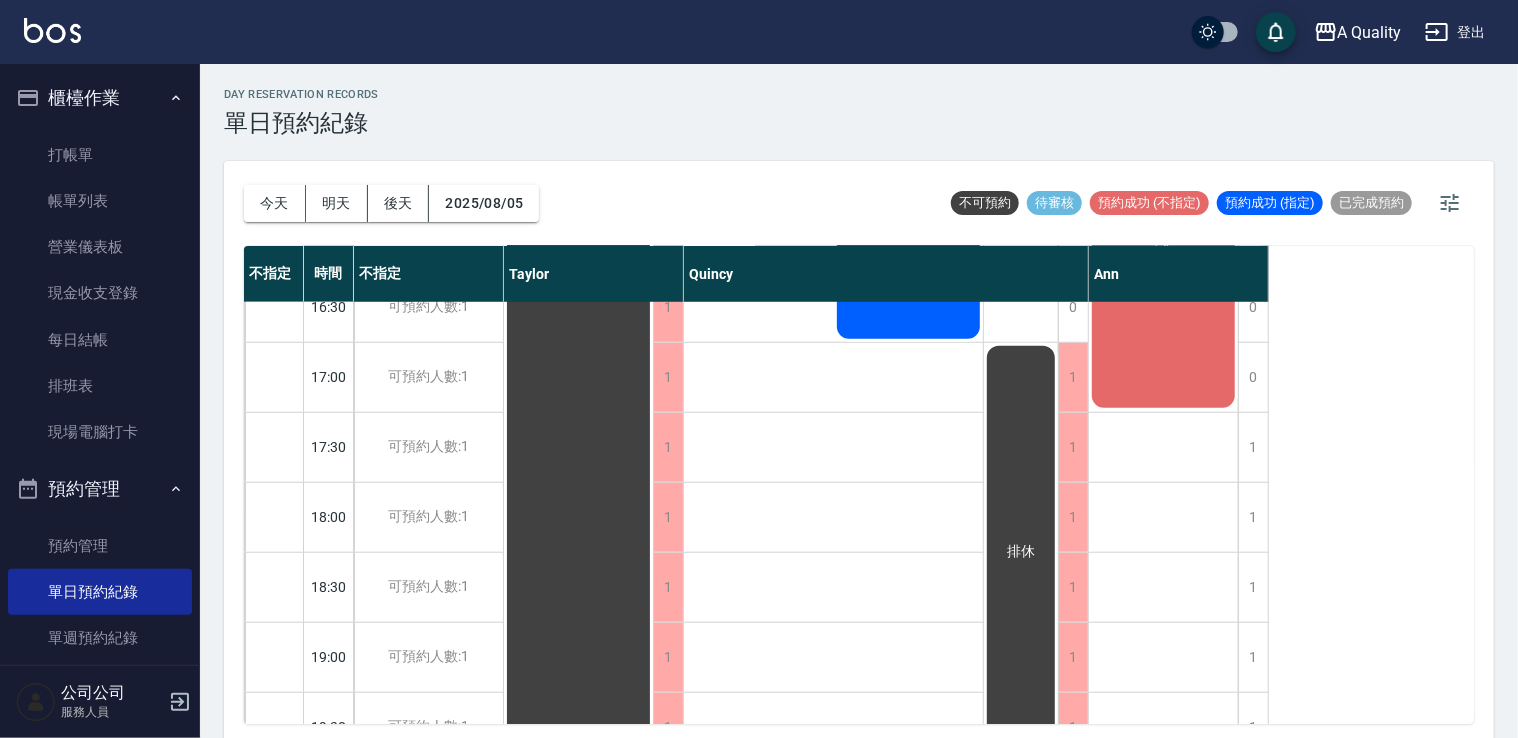 click on "今天" at bounding box center (275, 203) 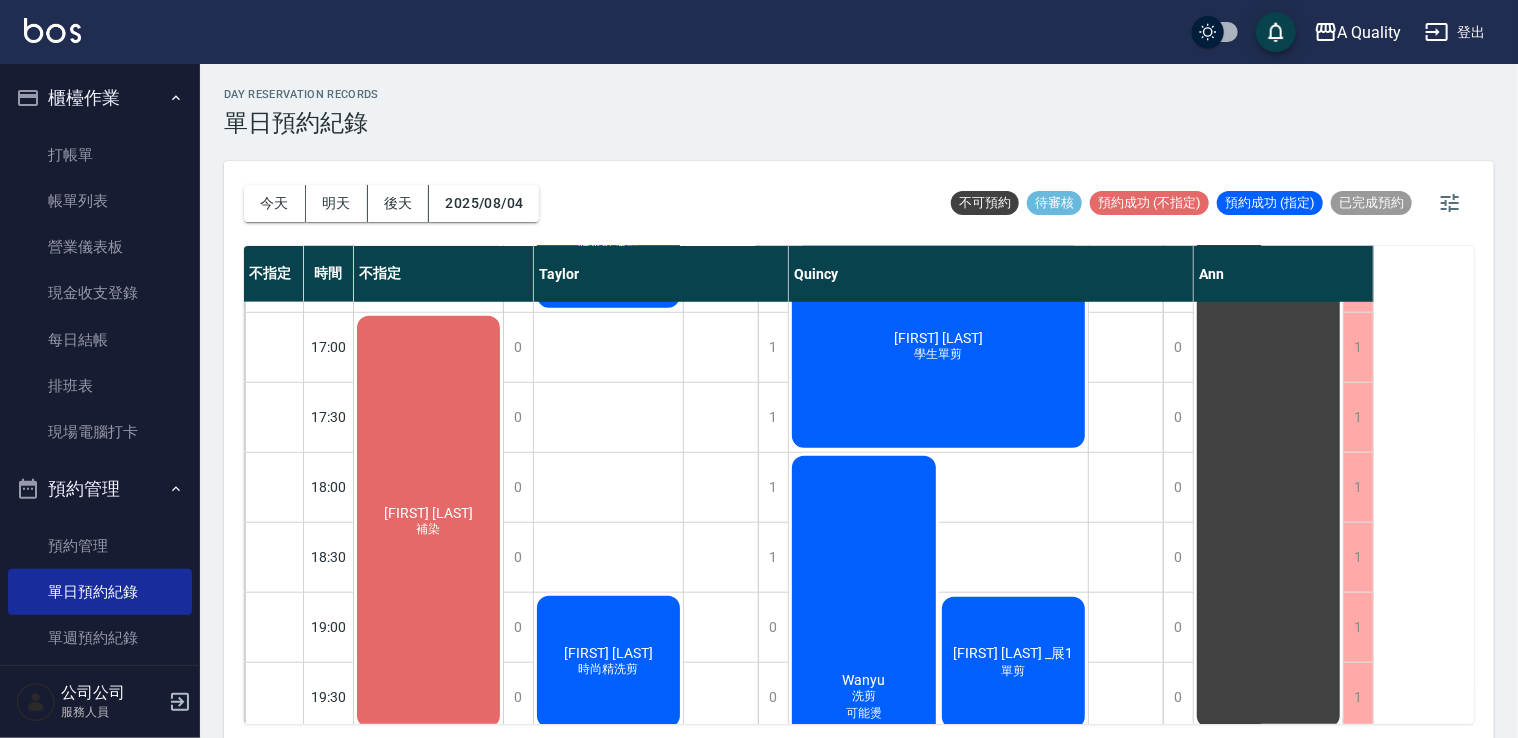 scroll, scrollTop: 863, scrollLeft: 0, axis: vertical 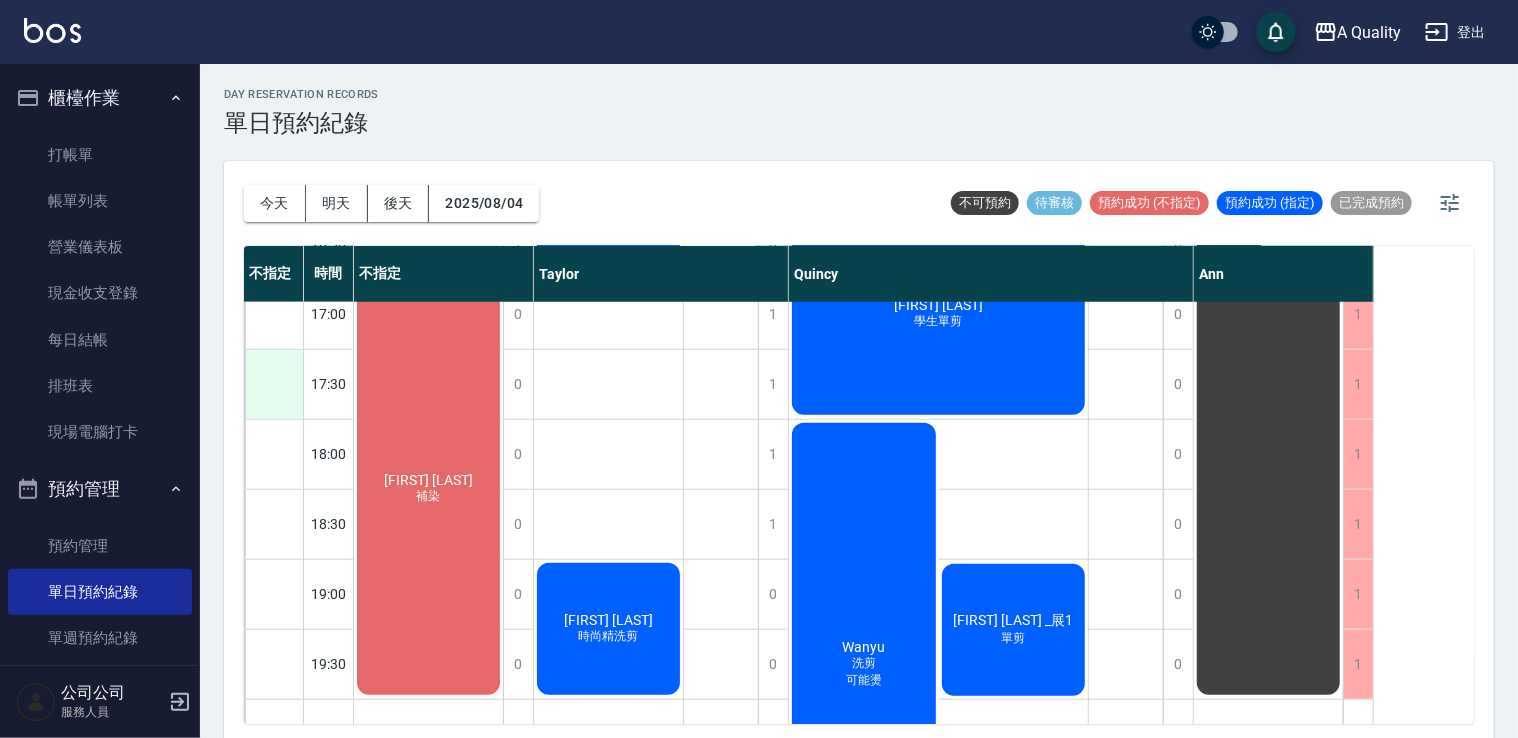 click at bounding box center (274, 384) 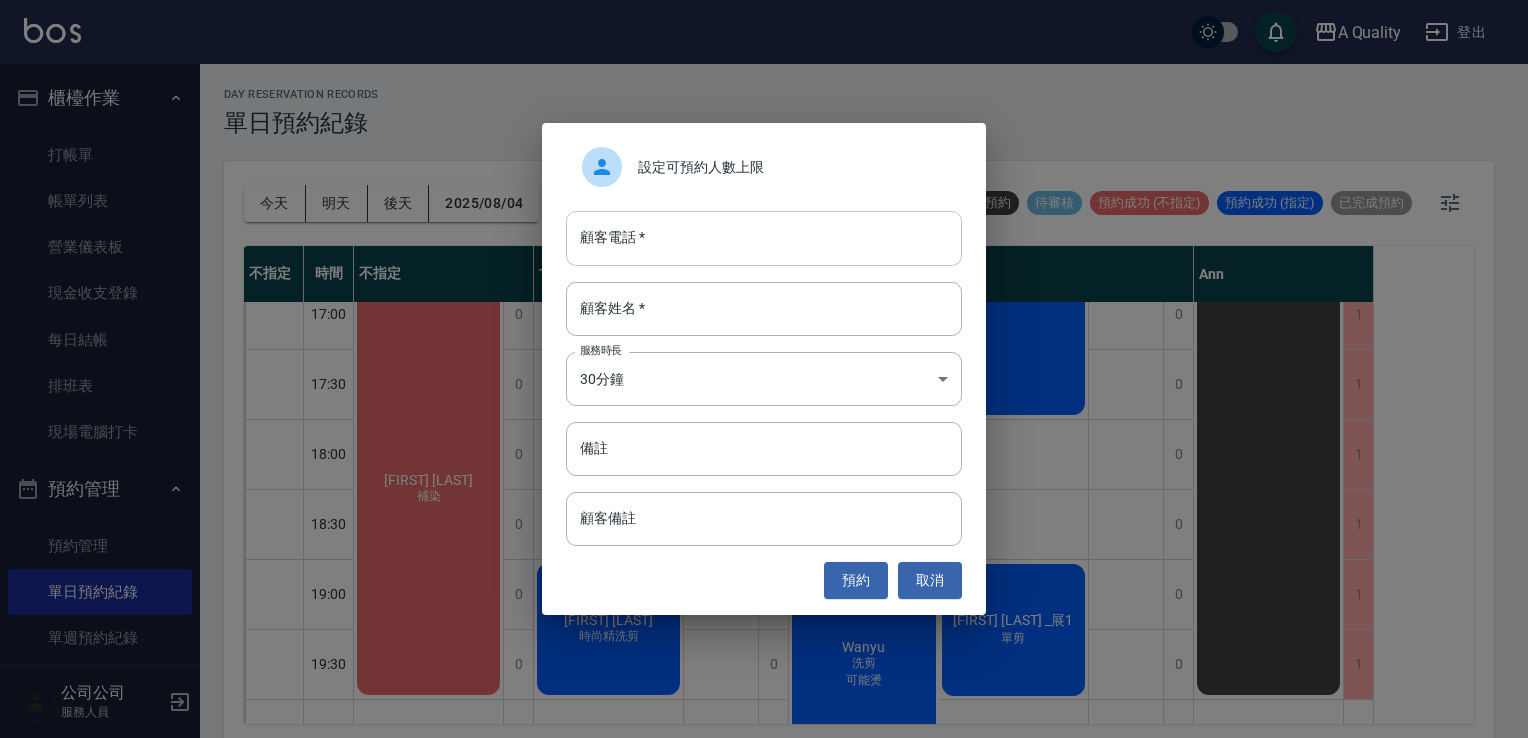 click on "顧客電話   *" at bounding box center (764, 238) 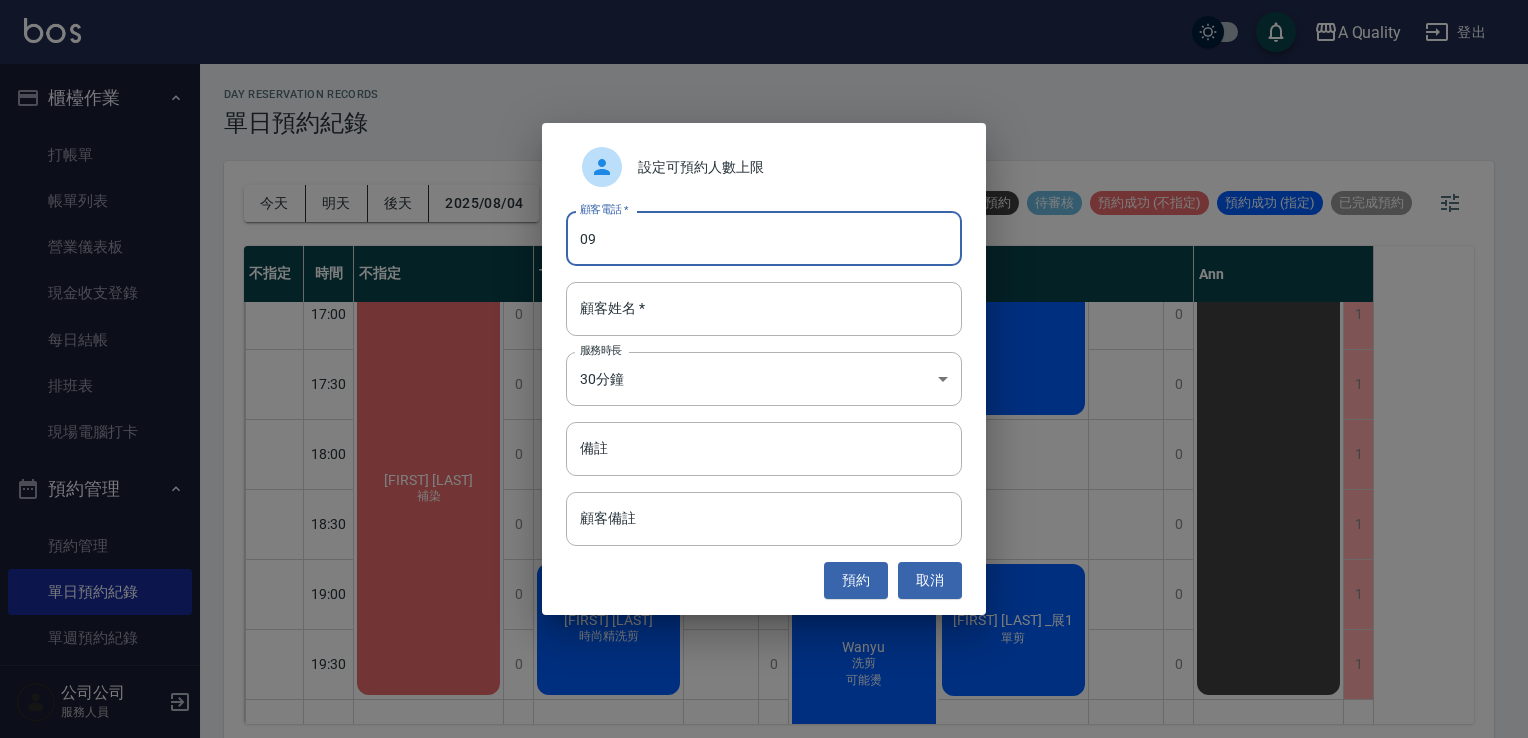 type on "0" 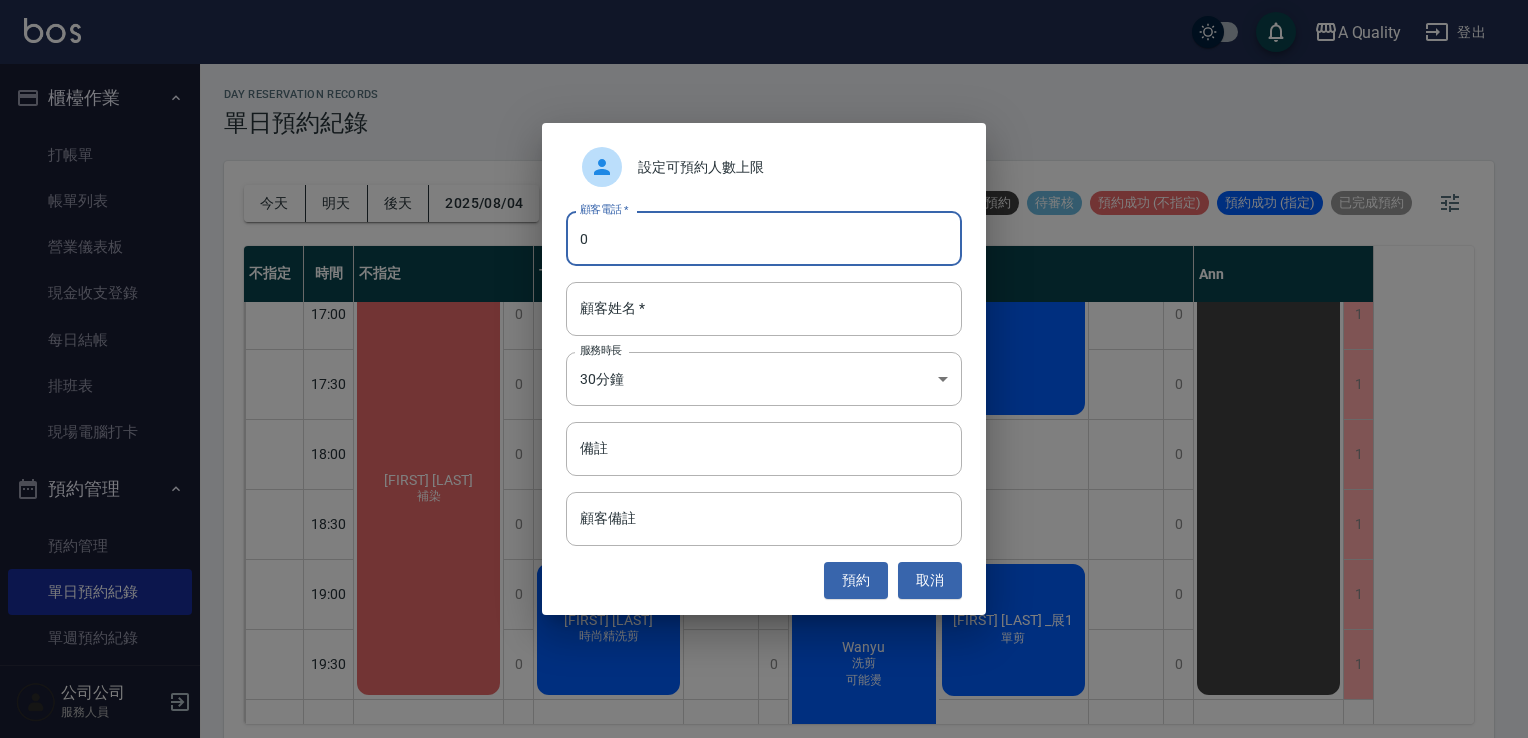 type 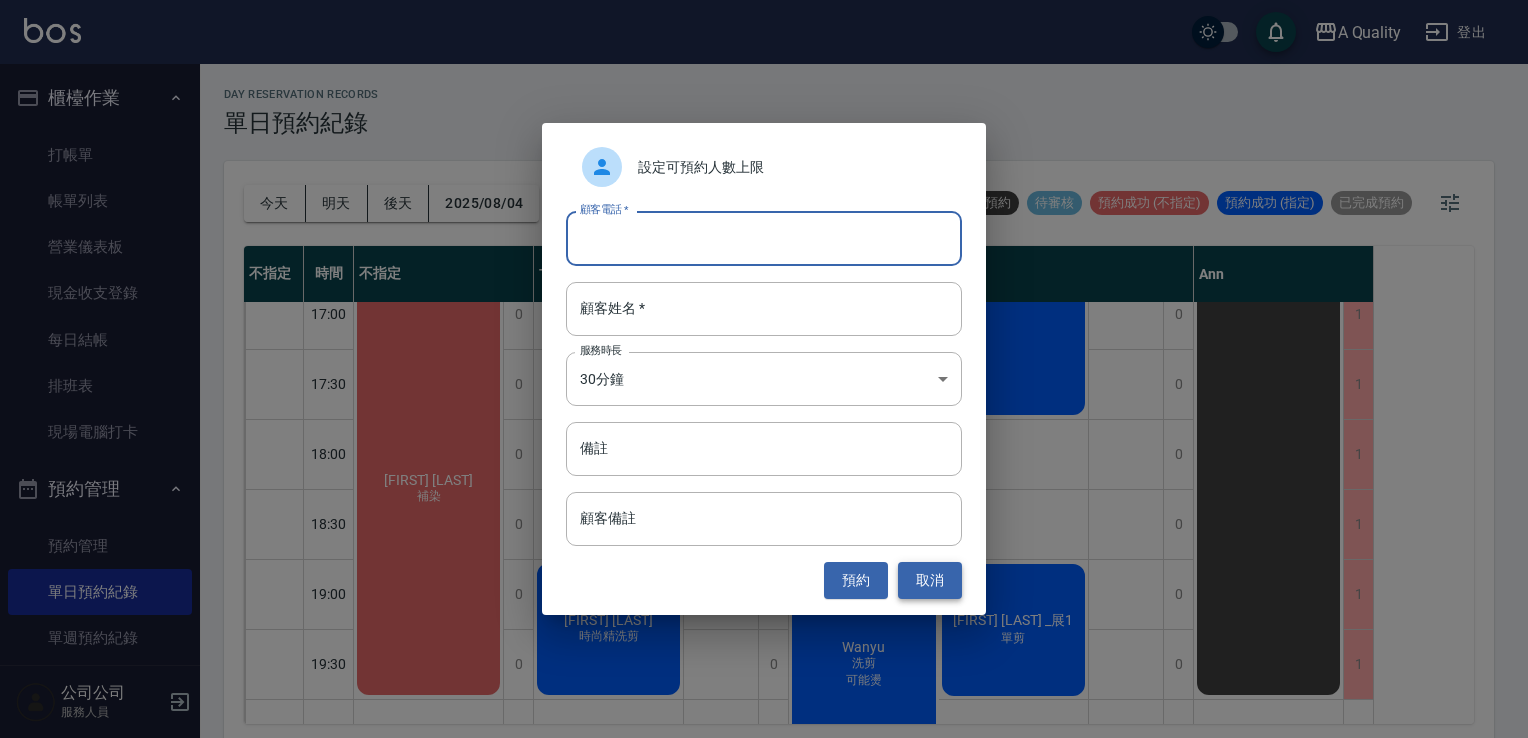 drag, startPoint x: 925, startPoint y: 574, endPoint x: 932, endPoint y: 585, distance: 13.038404 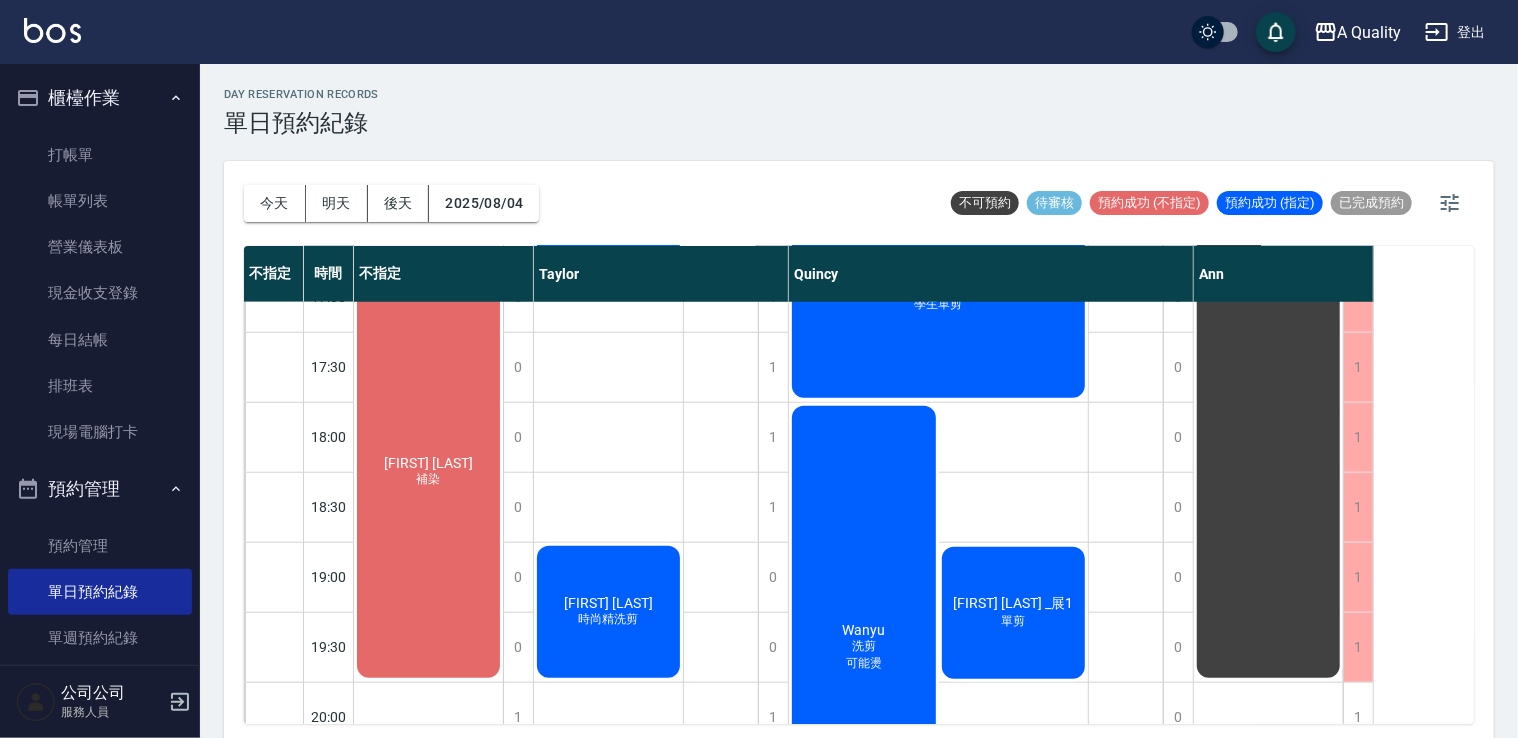 scroll, scrollTop: 963, scrollLeft: 0, axis: vertical 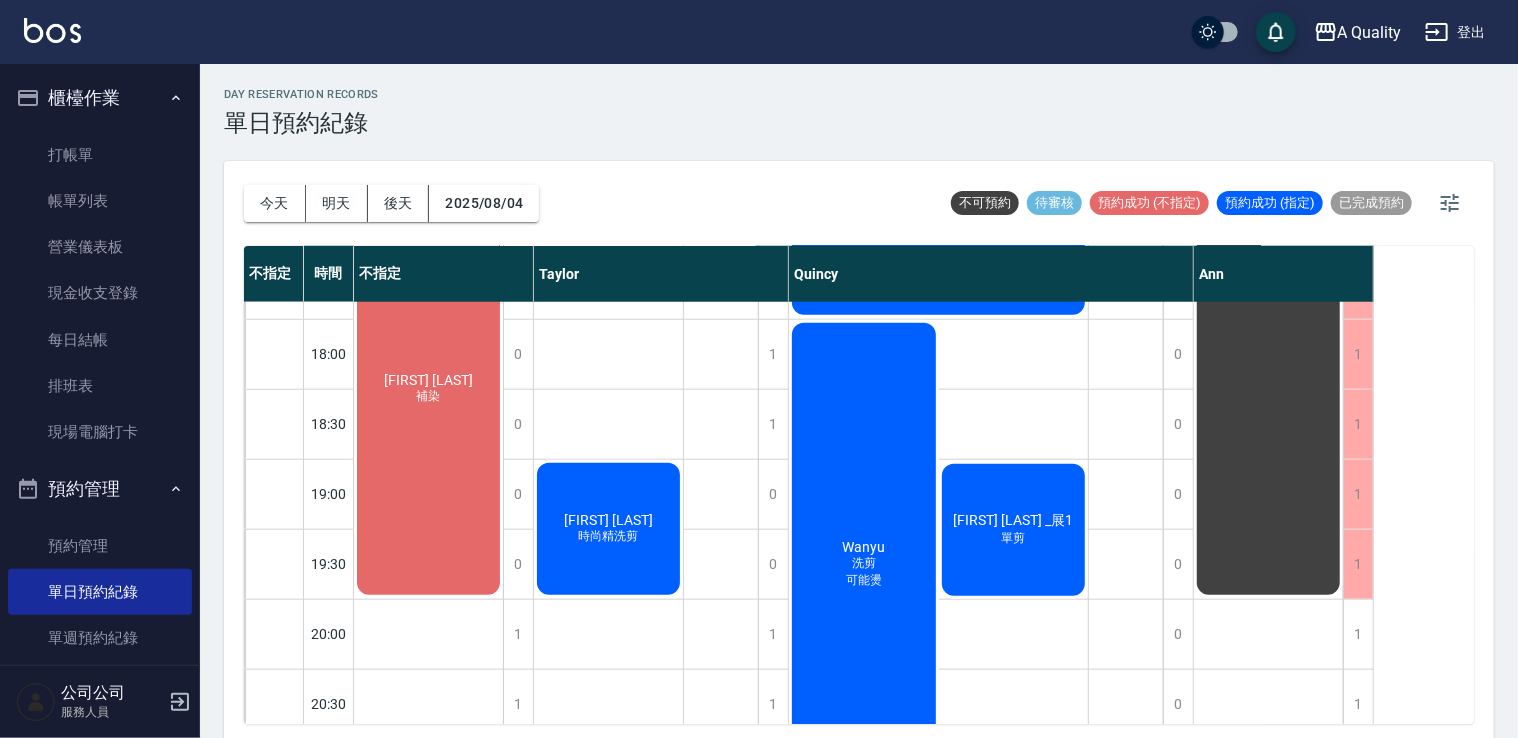 click on "[FIRST] [LAST]" at bounding box center (428, 380) 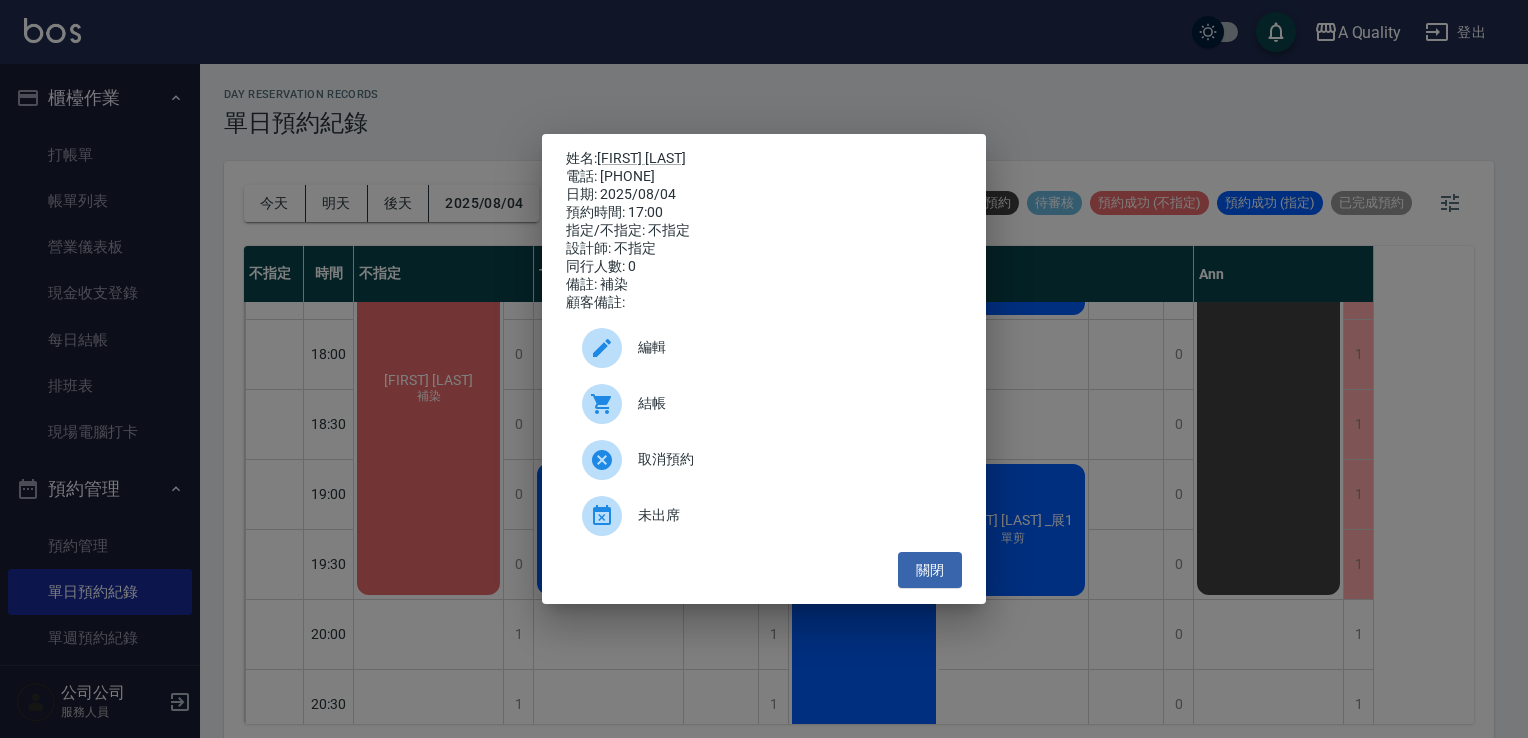 drag, startPoint x: 944, startPoint y: 581, endPoint x: 928, endPoint y: 558, distance: 28.01785 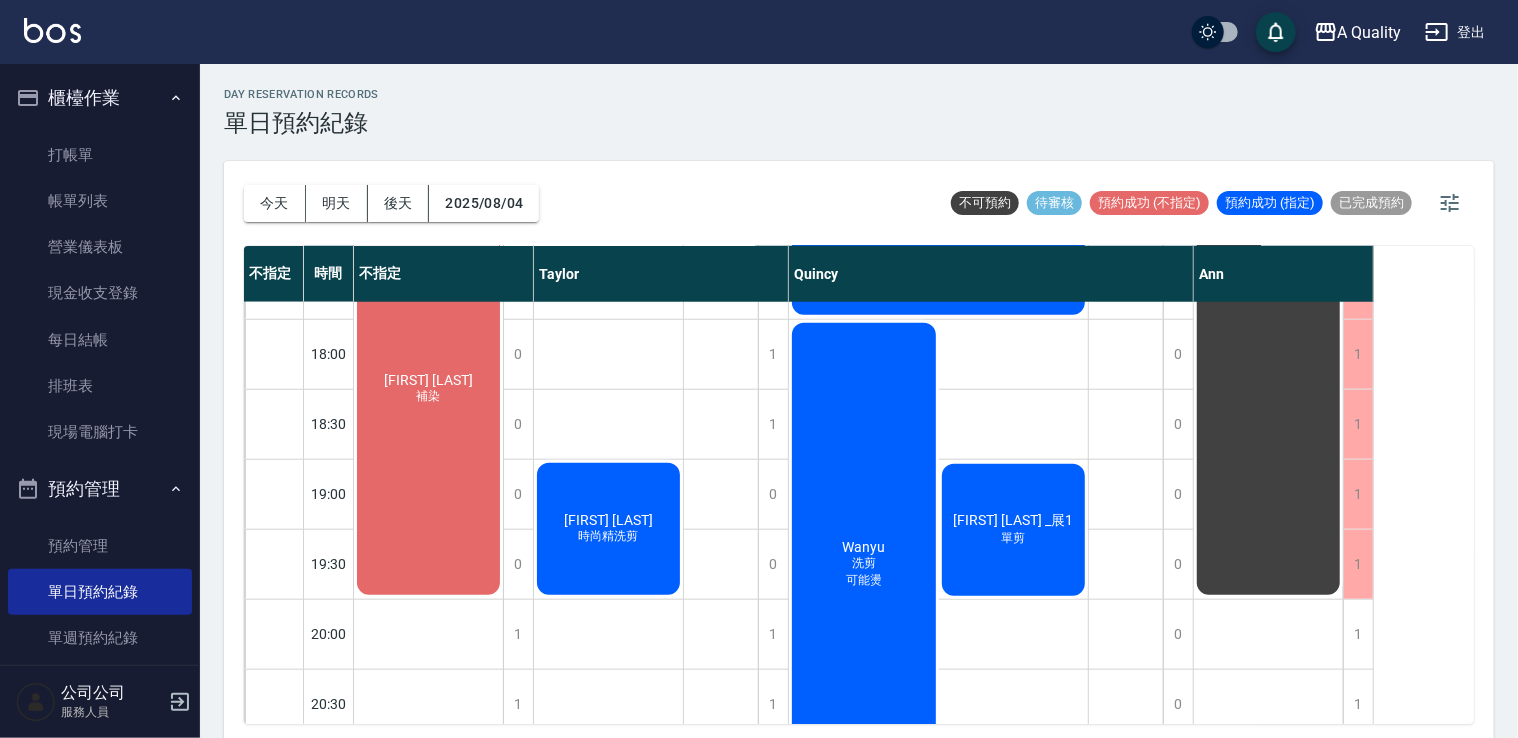 click on "[FIRST] [LAST] 補染" at bounding box center [428, 389] 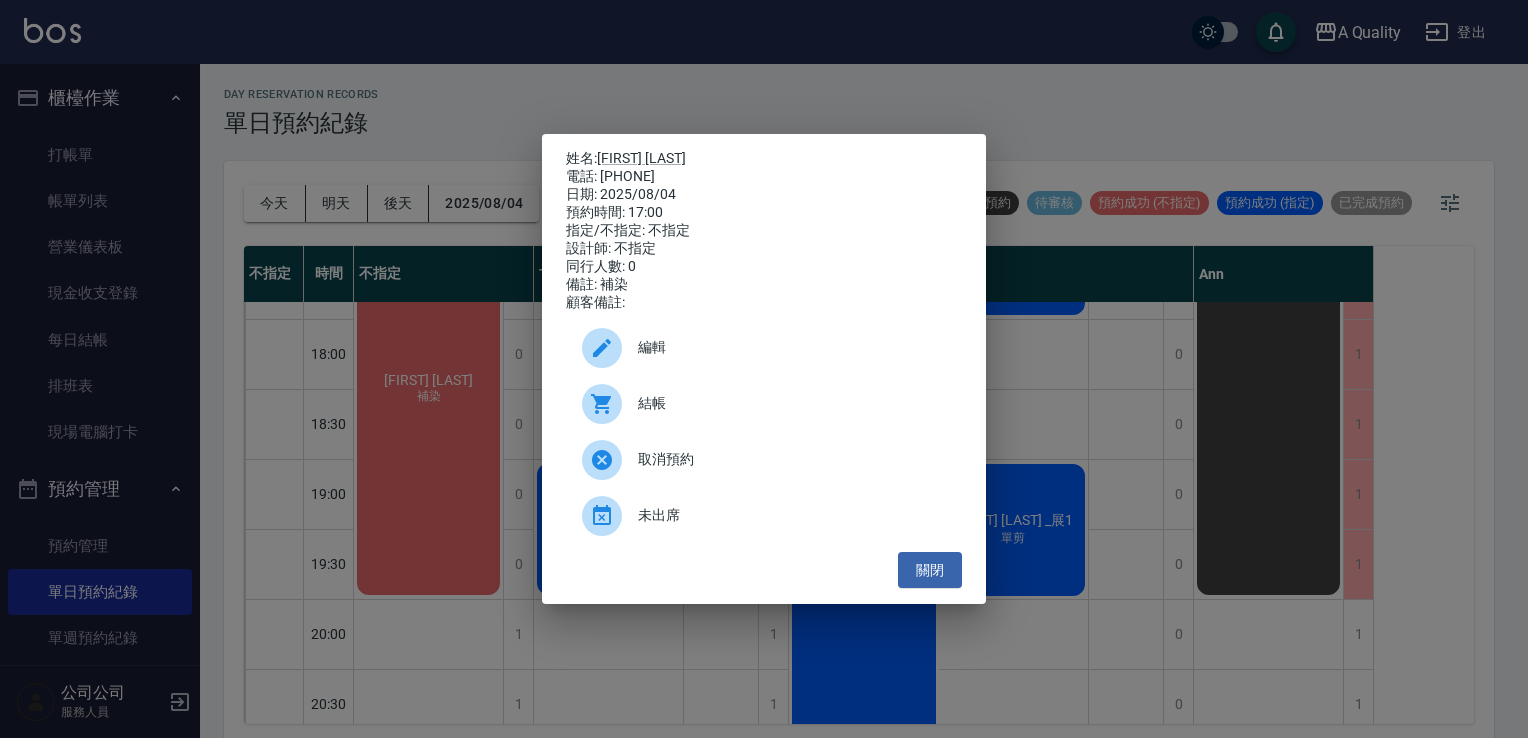 drag, startPoint x: 600, startPoint y: 170, endPoint x: 688, endPoint y: 172, distance: 88.02273 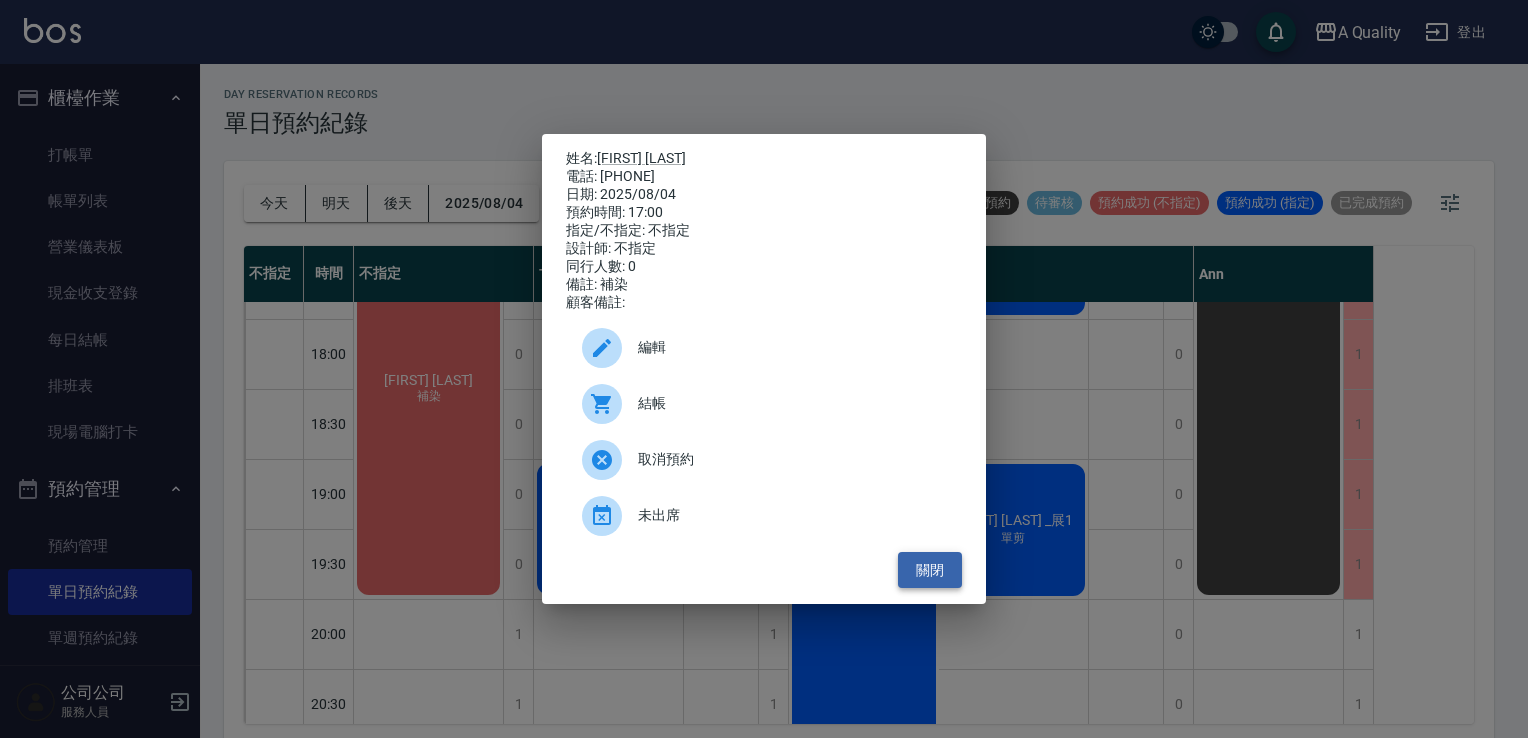 click on "關閉" at bounding box center (930, 570) 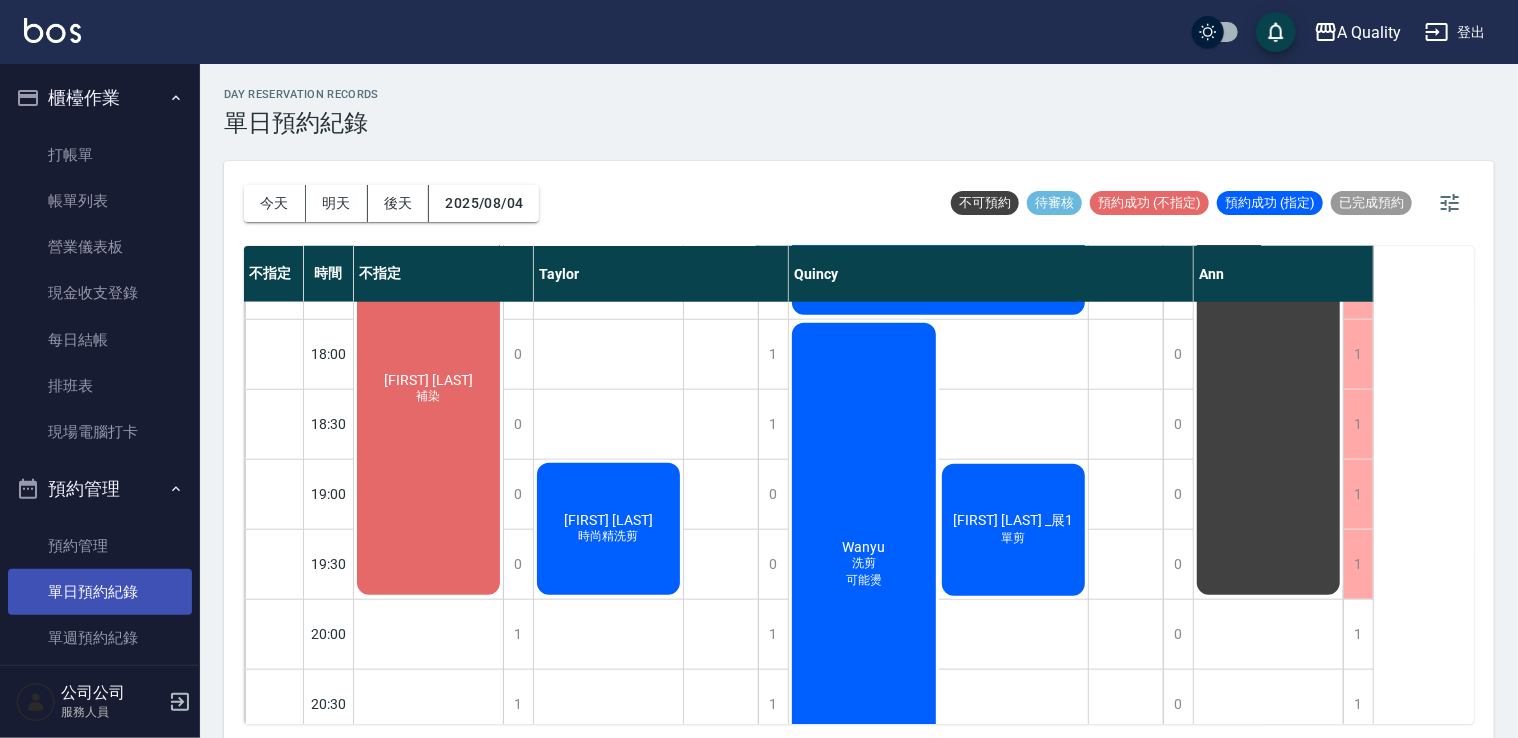 scroll, scrollTop: 131, scrollLeft: 0, axis: vertical 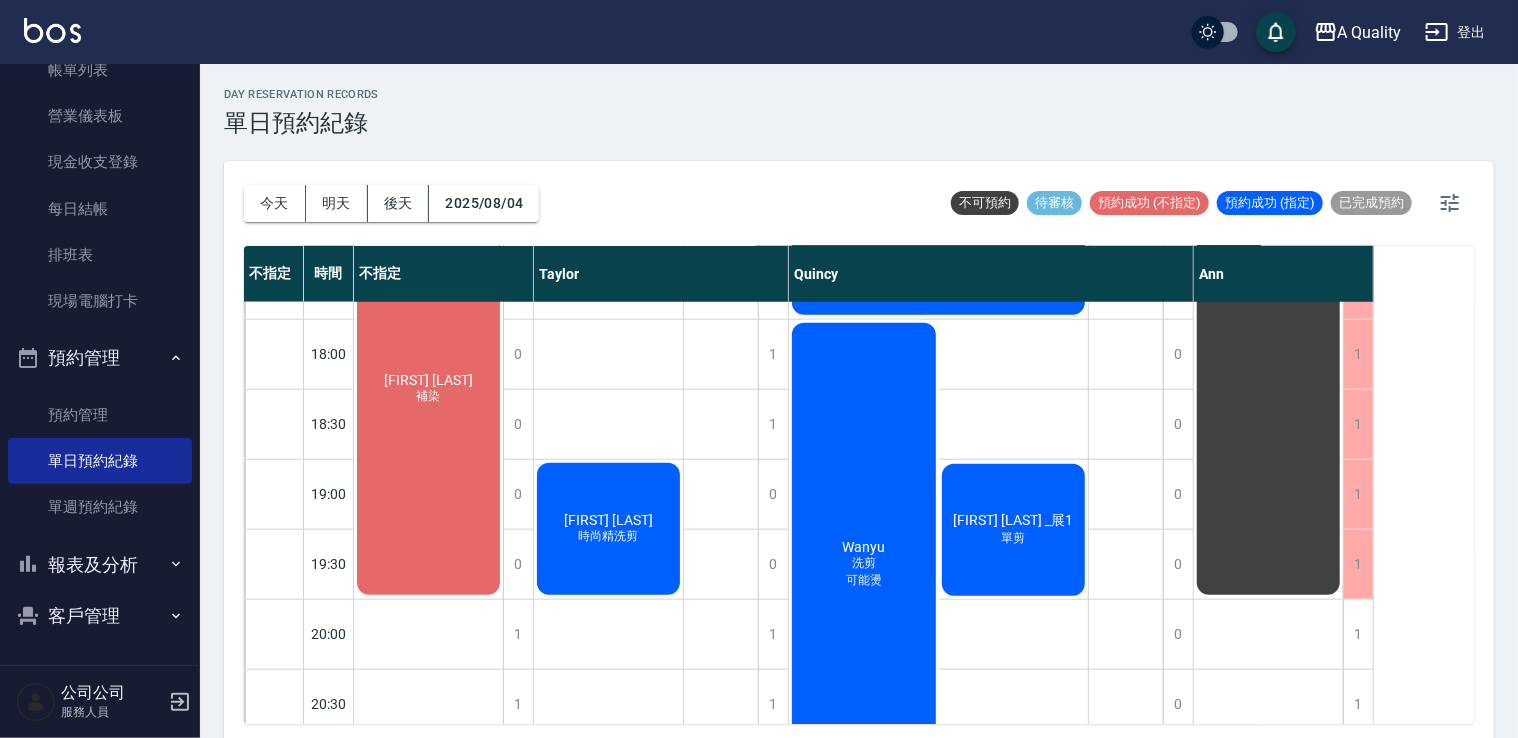 click on "客戶管理" at bounding box center [100, 616] 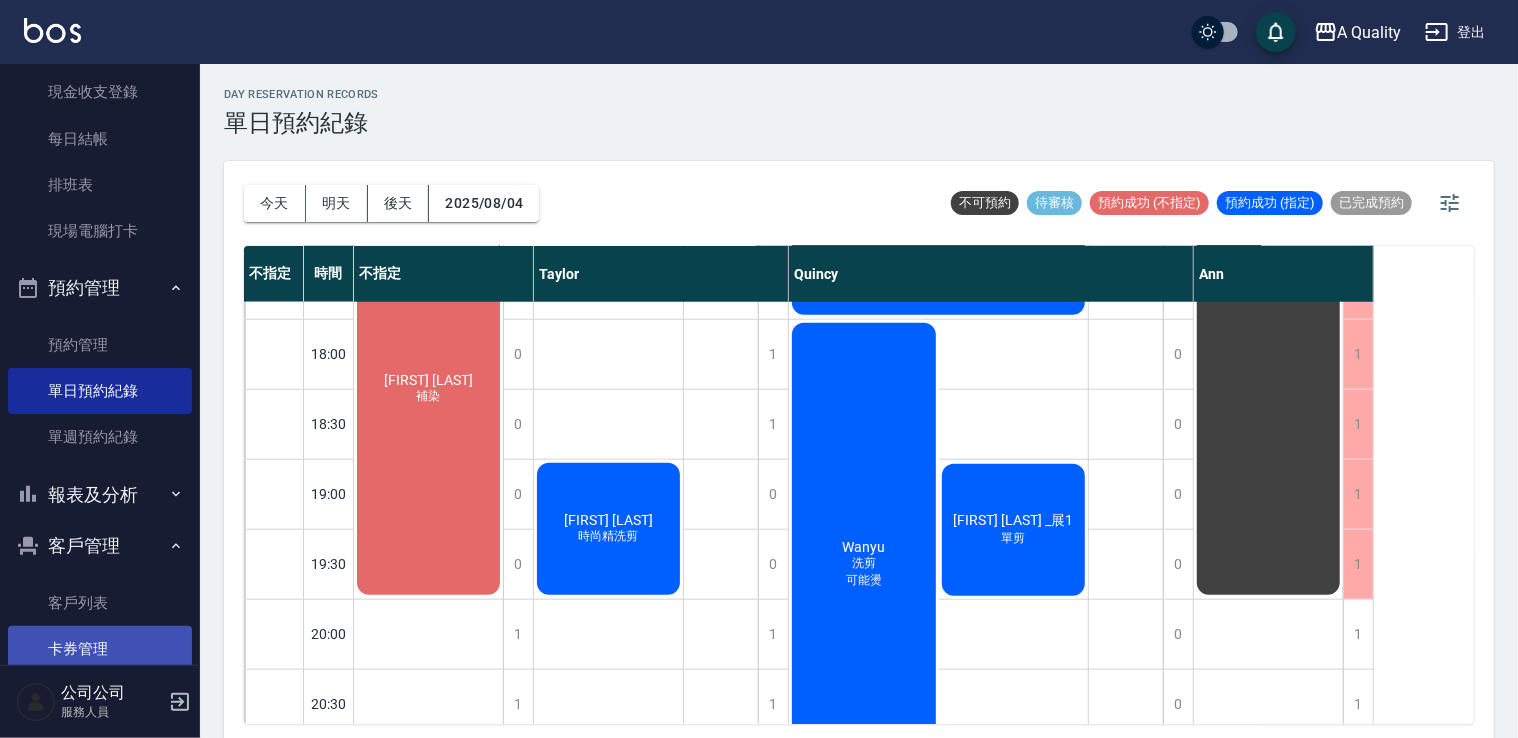 scroll, scrollTop: 273, scrollLeft: 0, axis: vertical 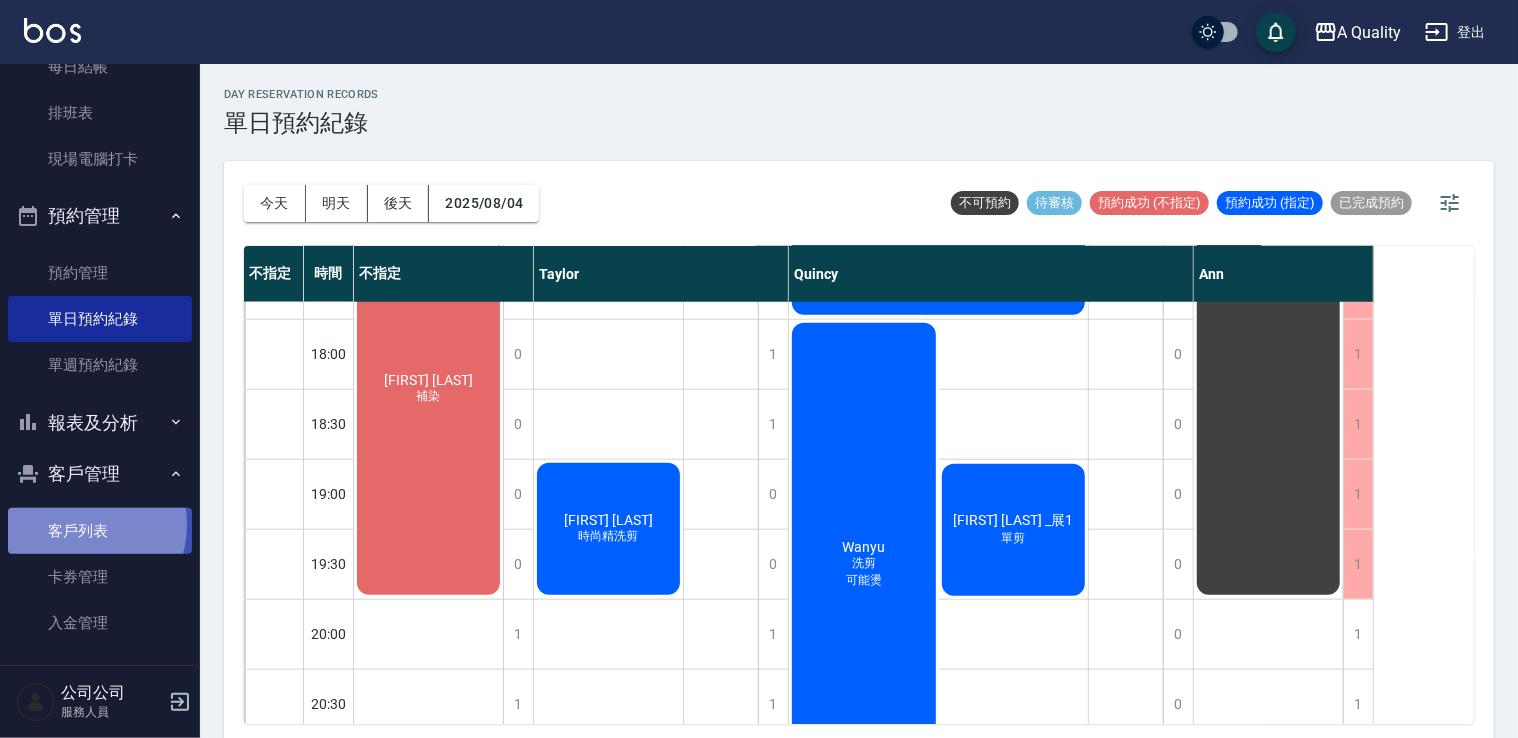 click on "客戶列表" at bounding box center (100, 531) 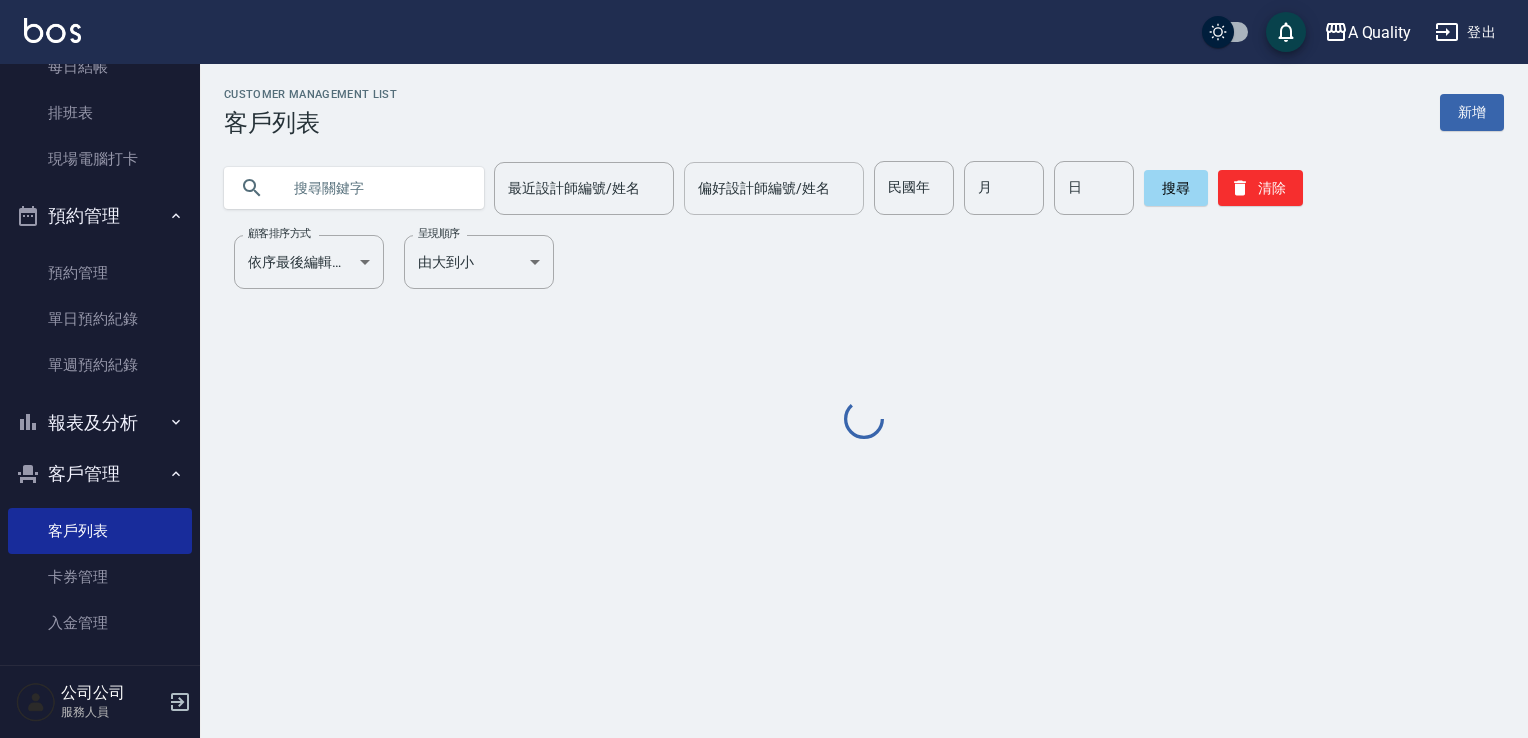 drag, startPoint x: 388, startPoint y: 194, endPoint x: 795, endPoint y: 181, distance: 407.20755 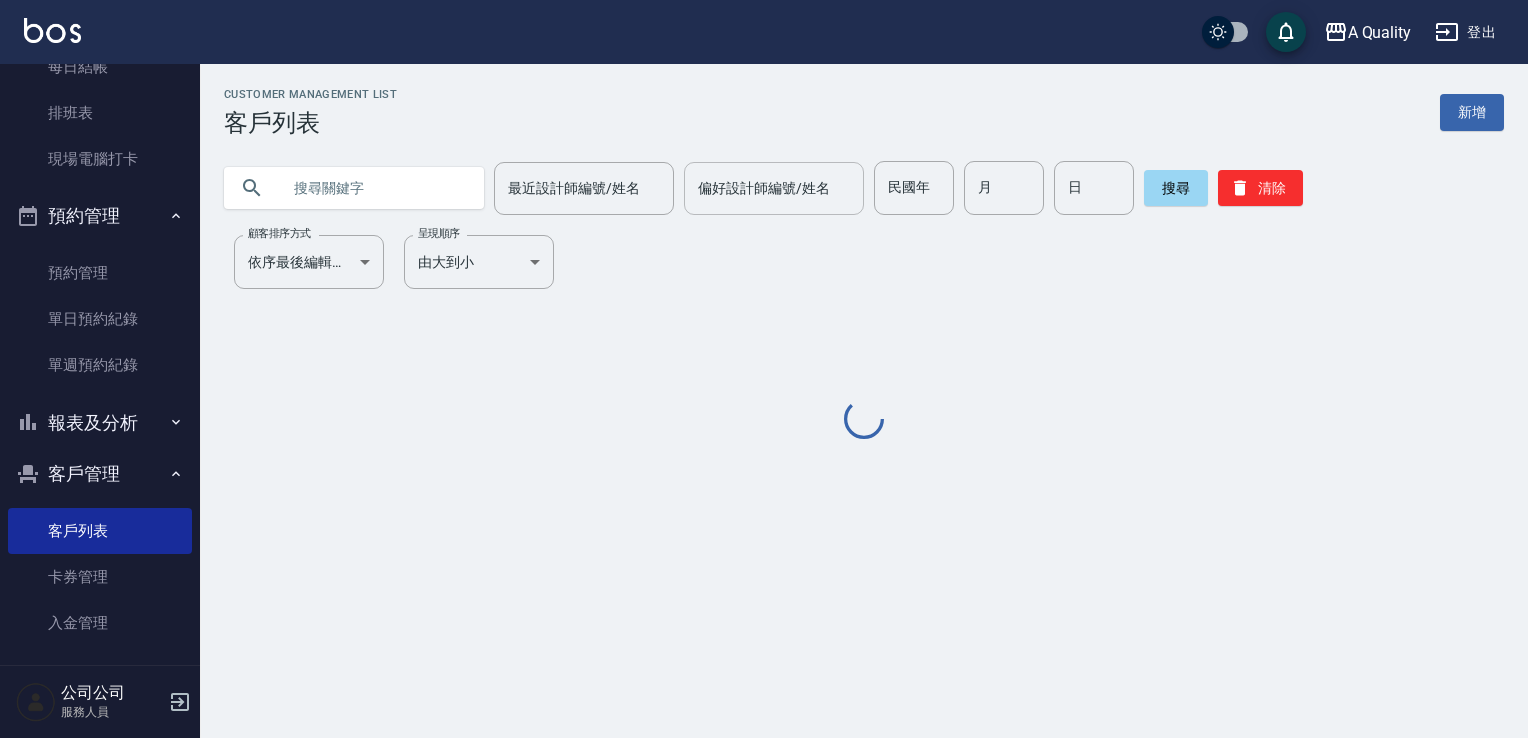 click at bounding box center (374, 188) 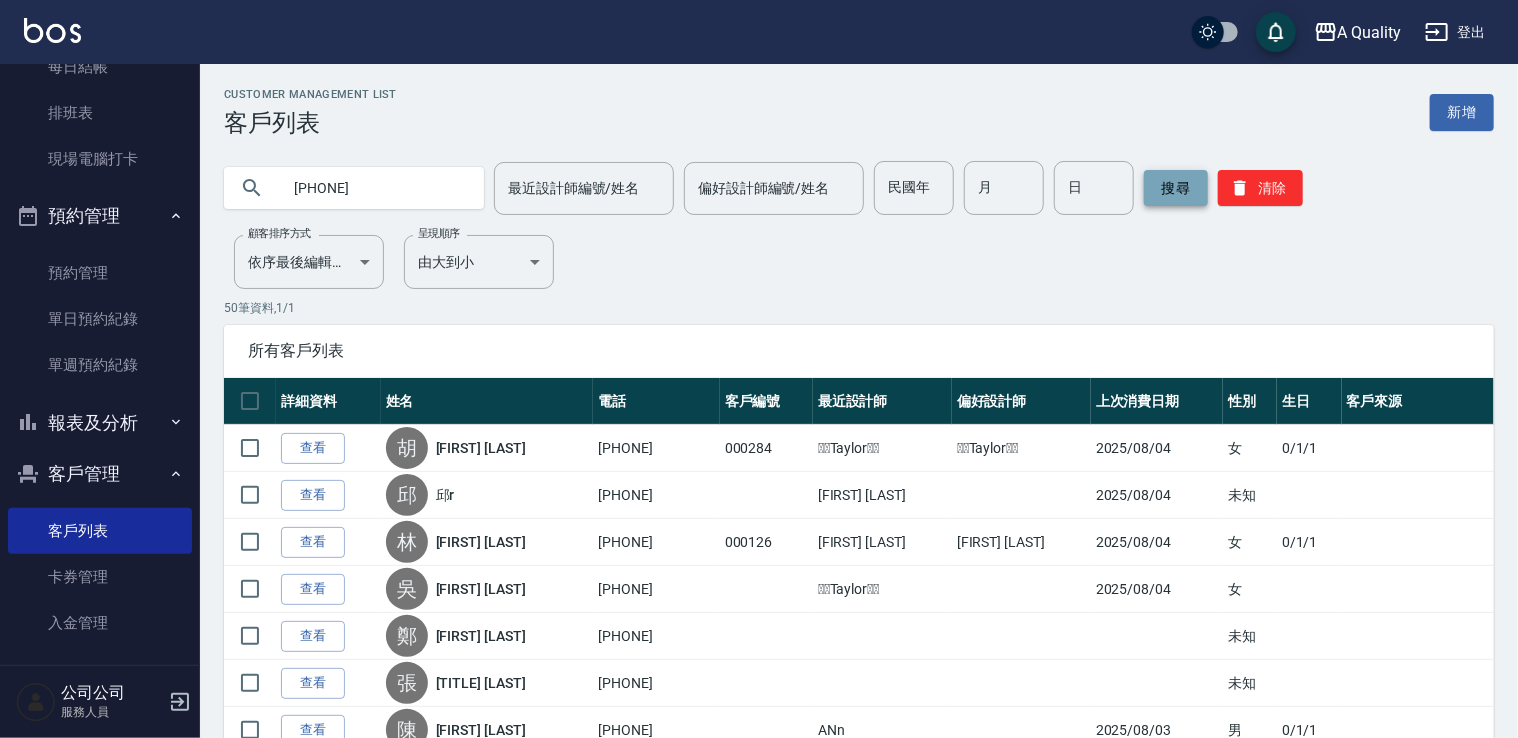 type on "[PHONE]" 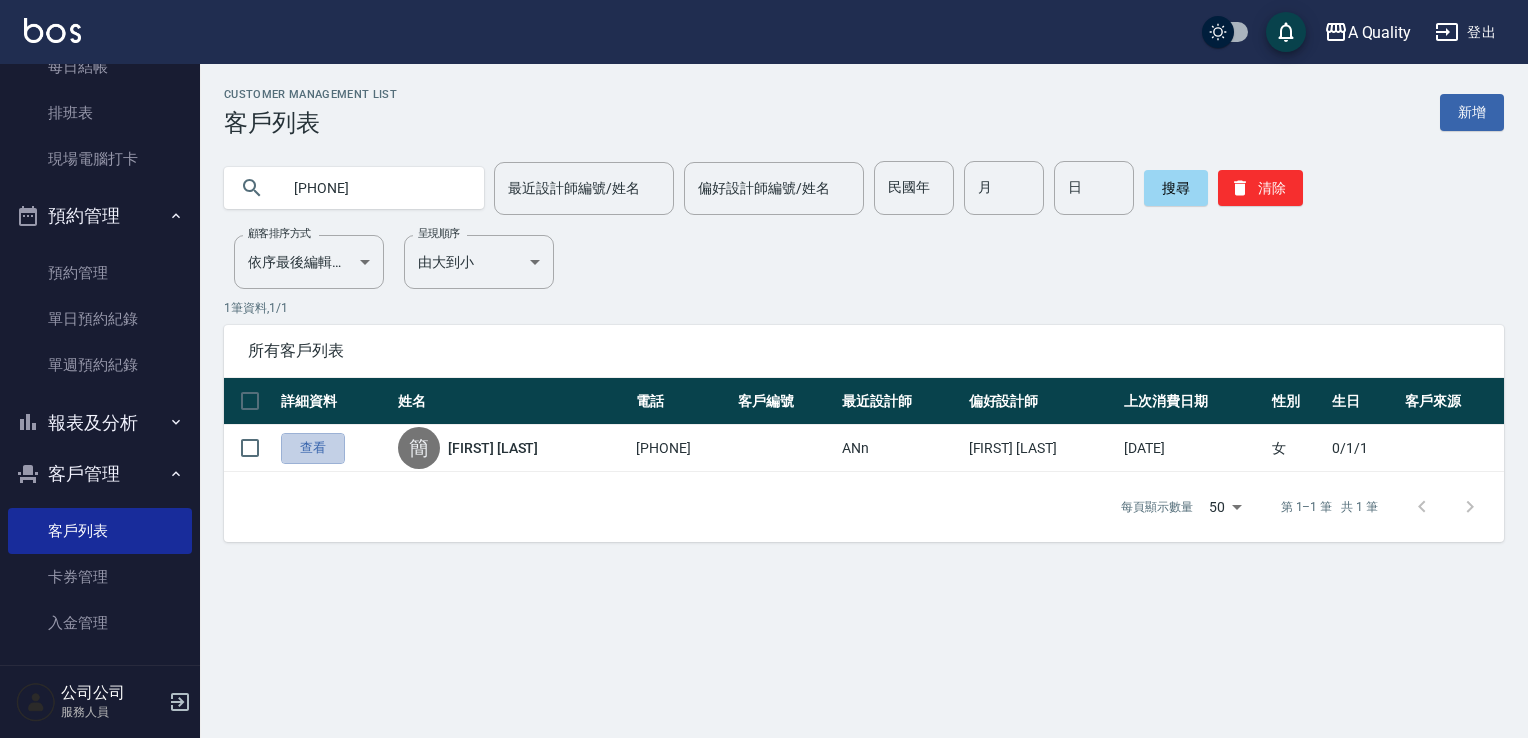 click on "查看" at bounding box center (313, 448) 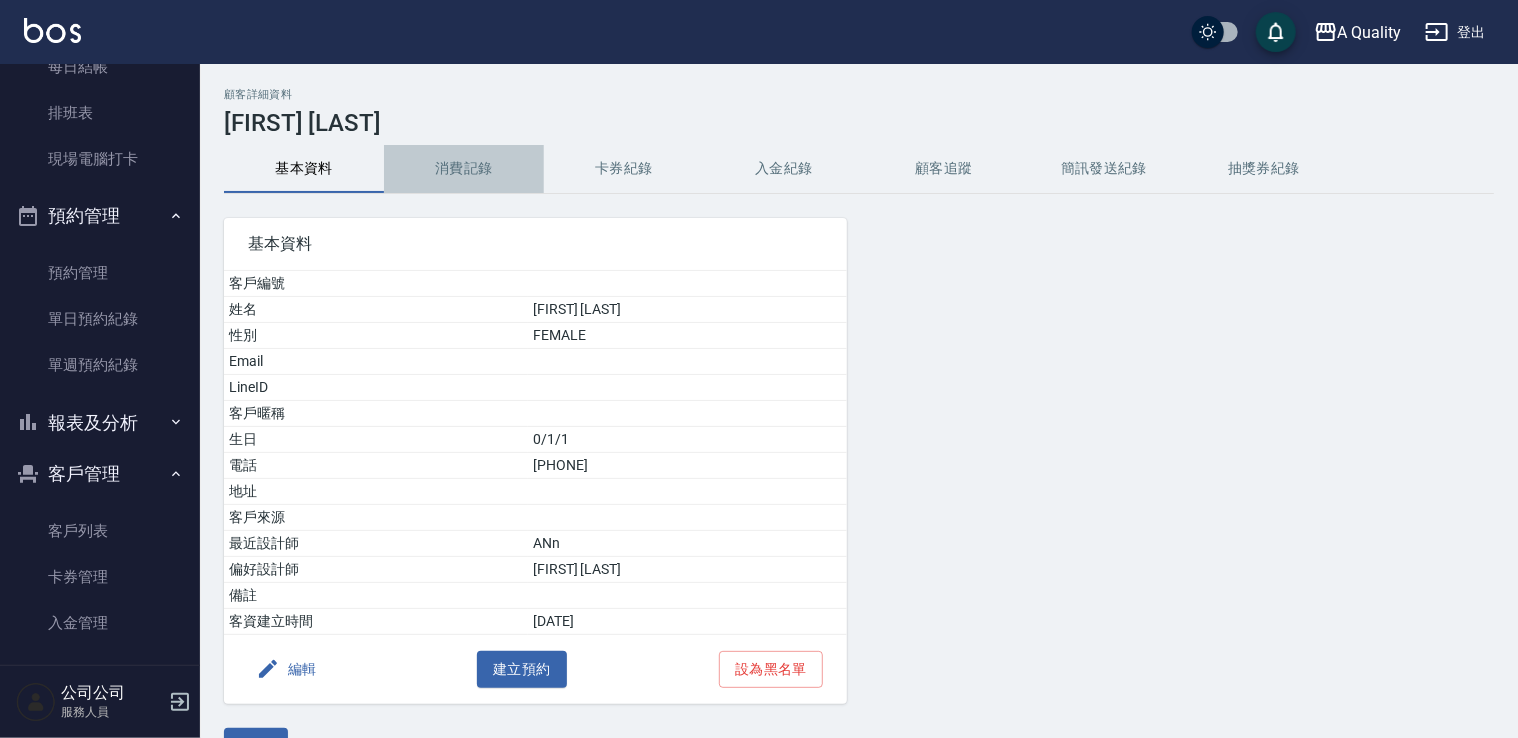 click on "消費記錄" at bounding box center [464, 169] 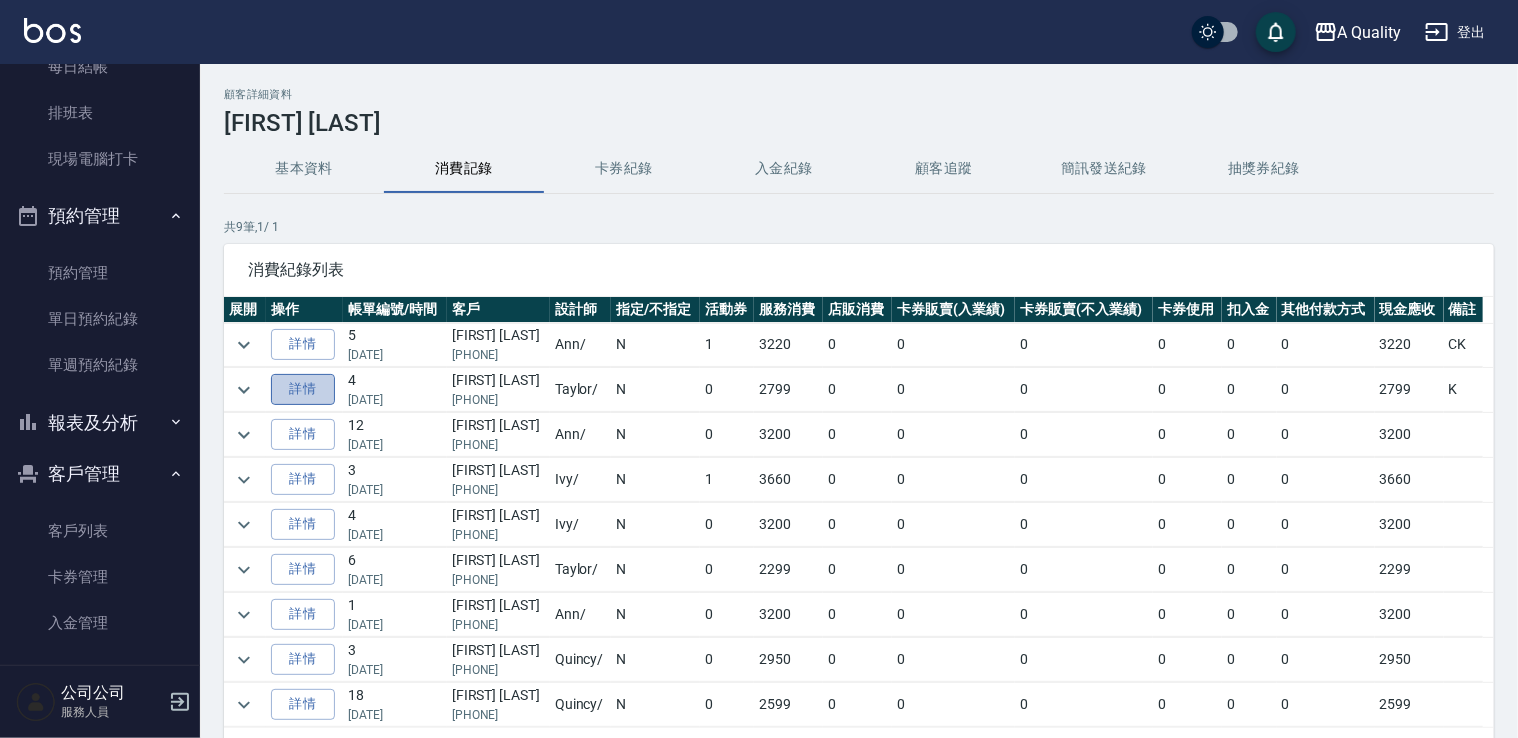 click on "詳情" at bounding box center [303, 389] 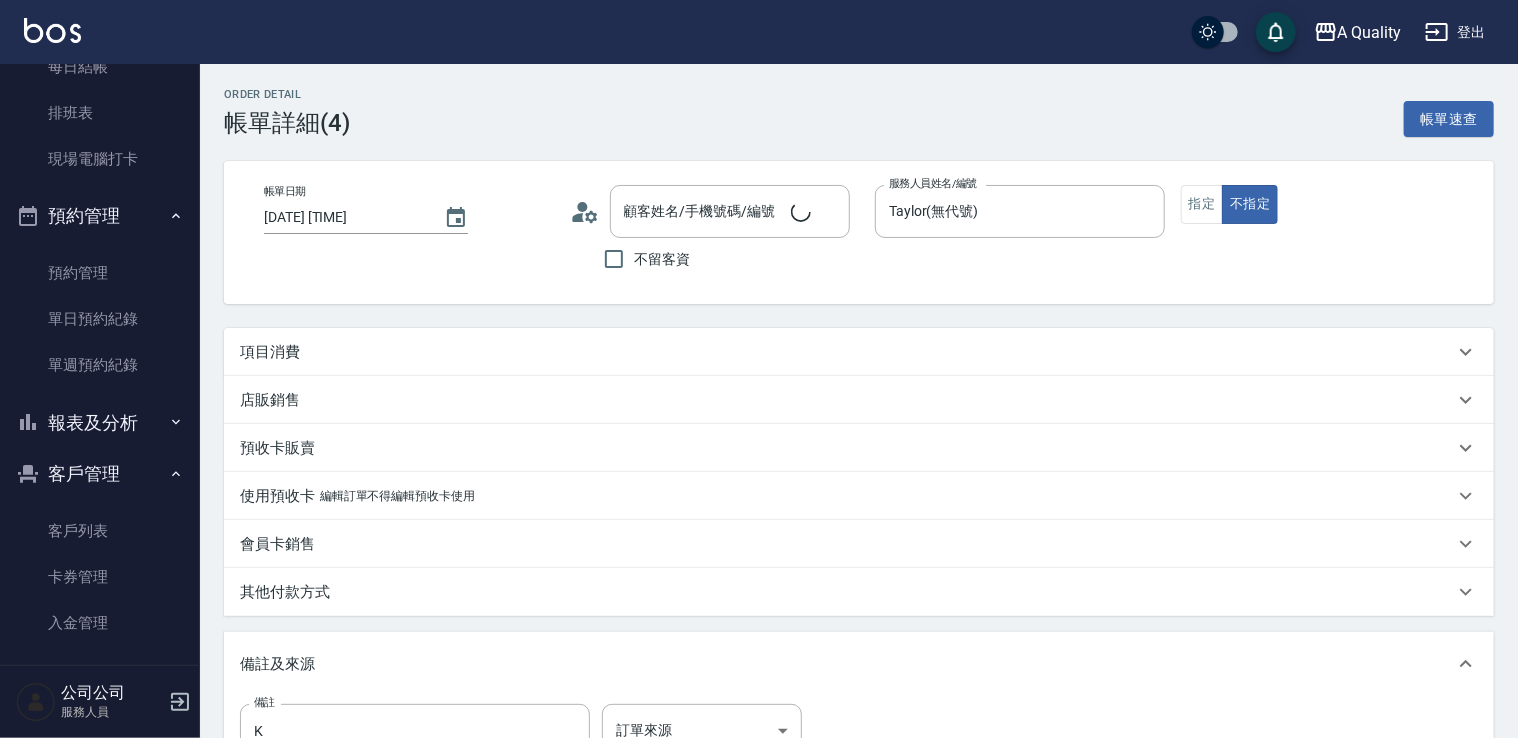 type on "[DATE] [TIME]" 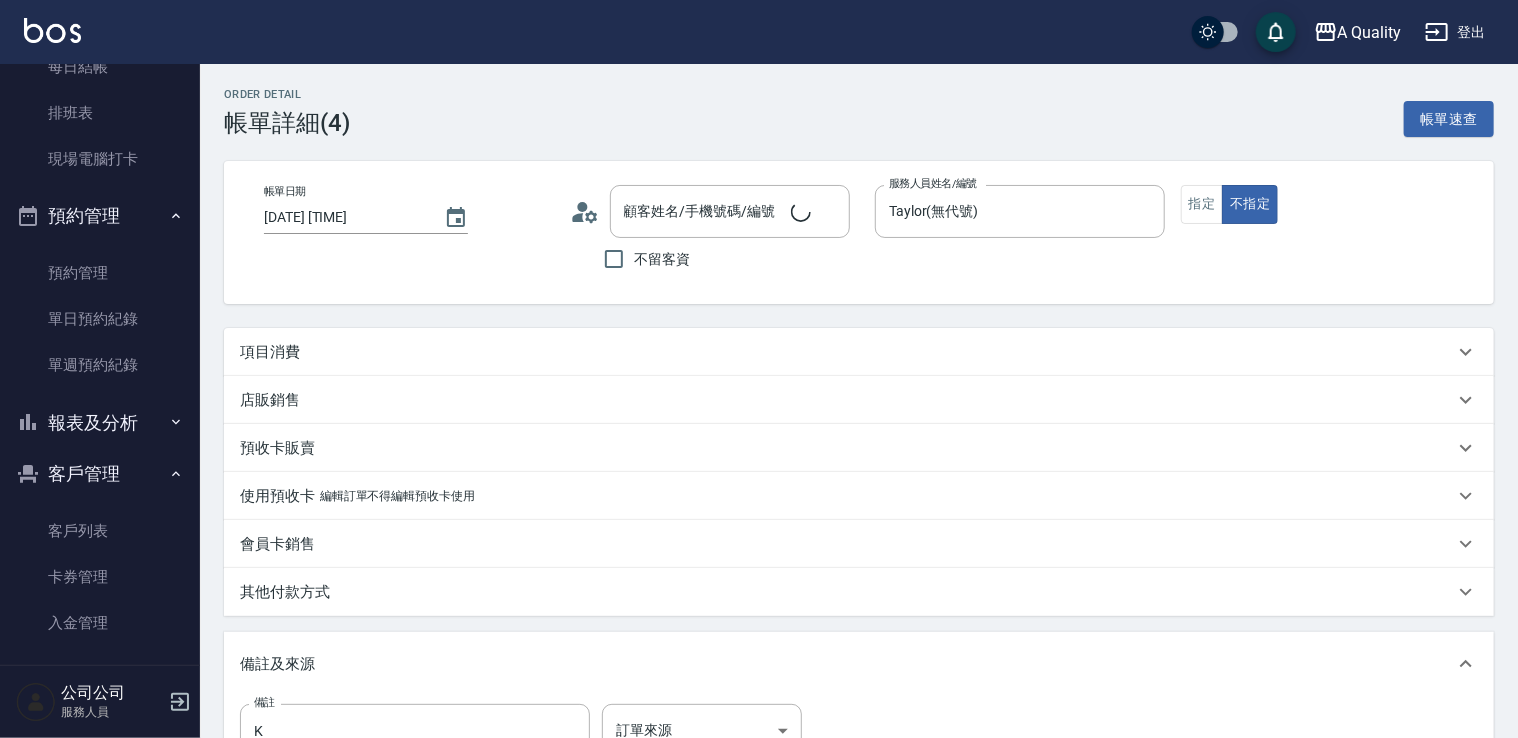 type on "K" 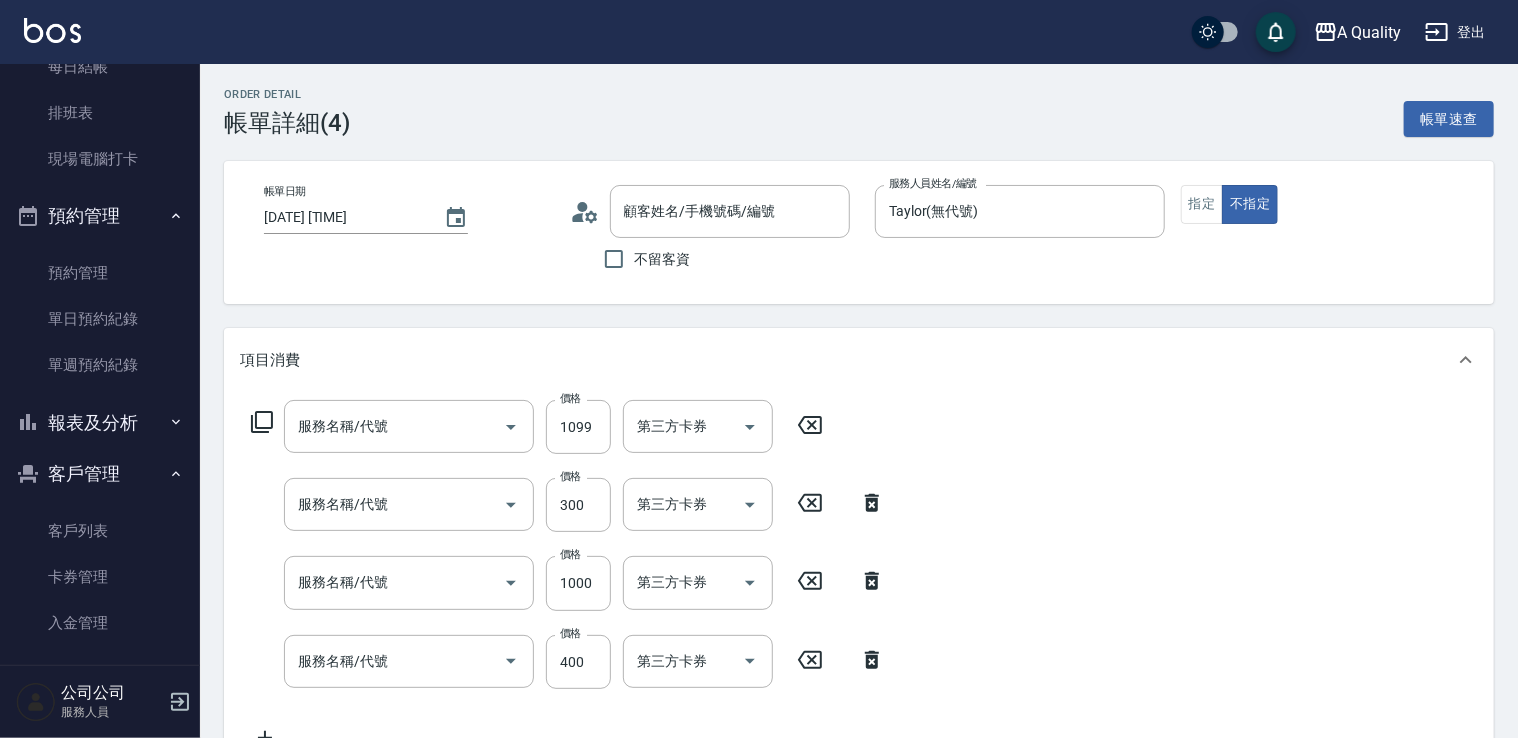 type on "[FIRST] [LAST] / [PHONE] /" 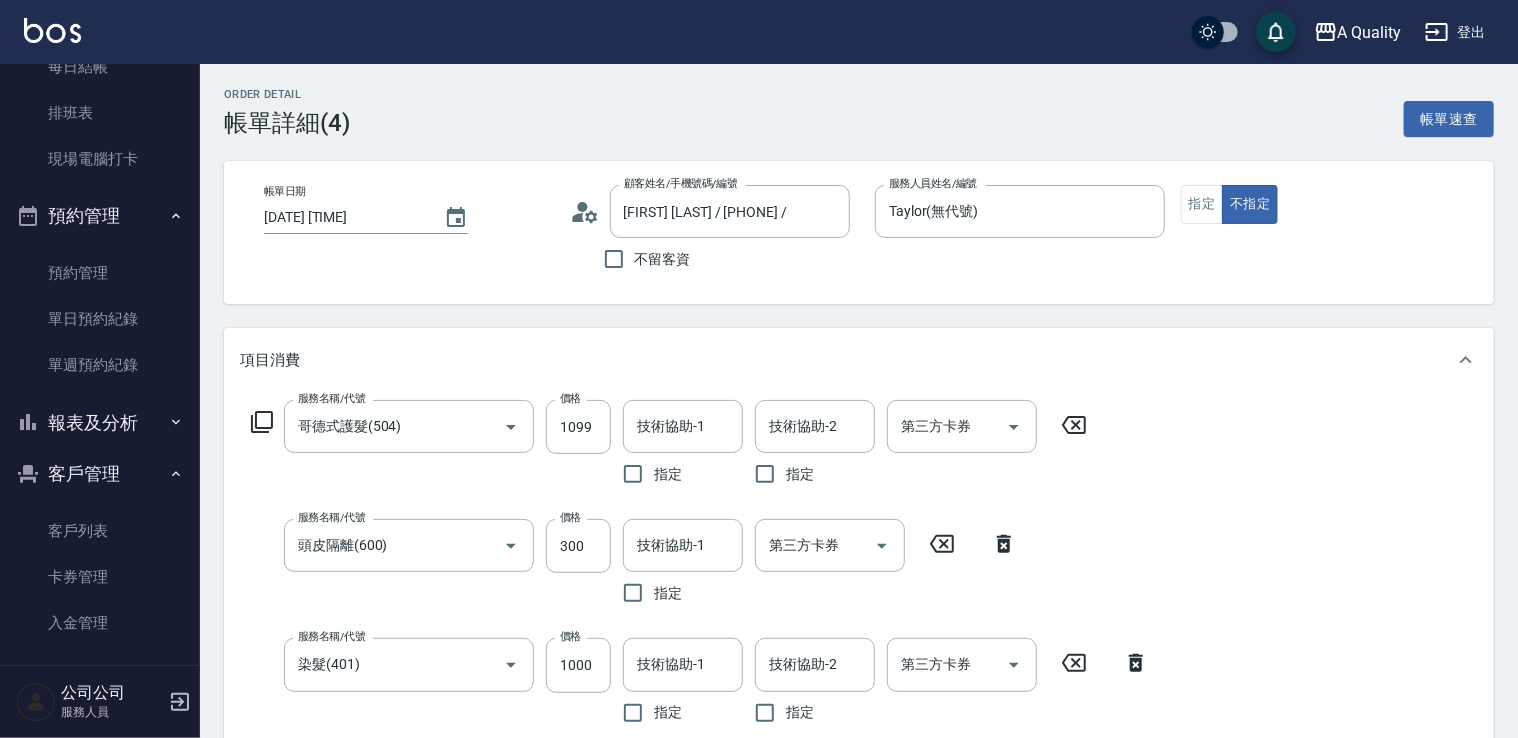 type on "哥德式護髮(504)" 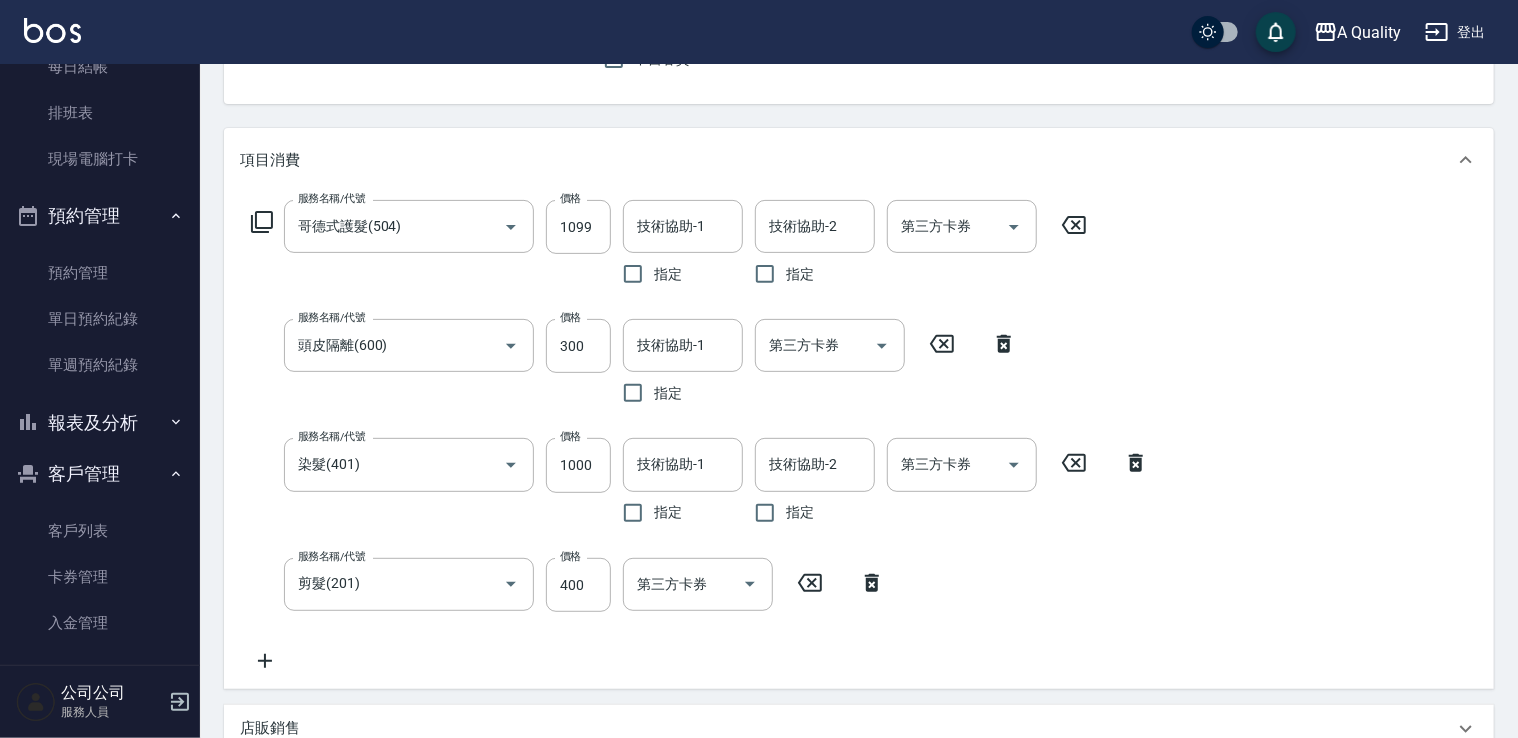 scroll, scrollTop: 200, scrollLeft: 0, axis: vertical 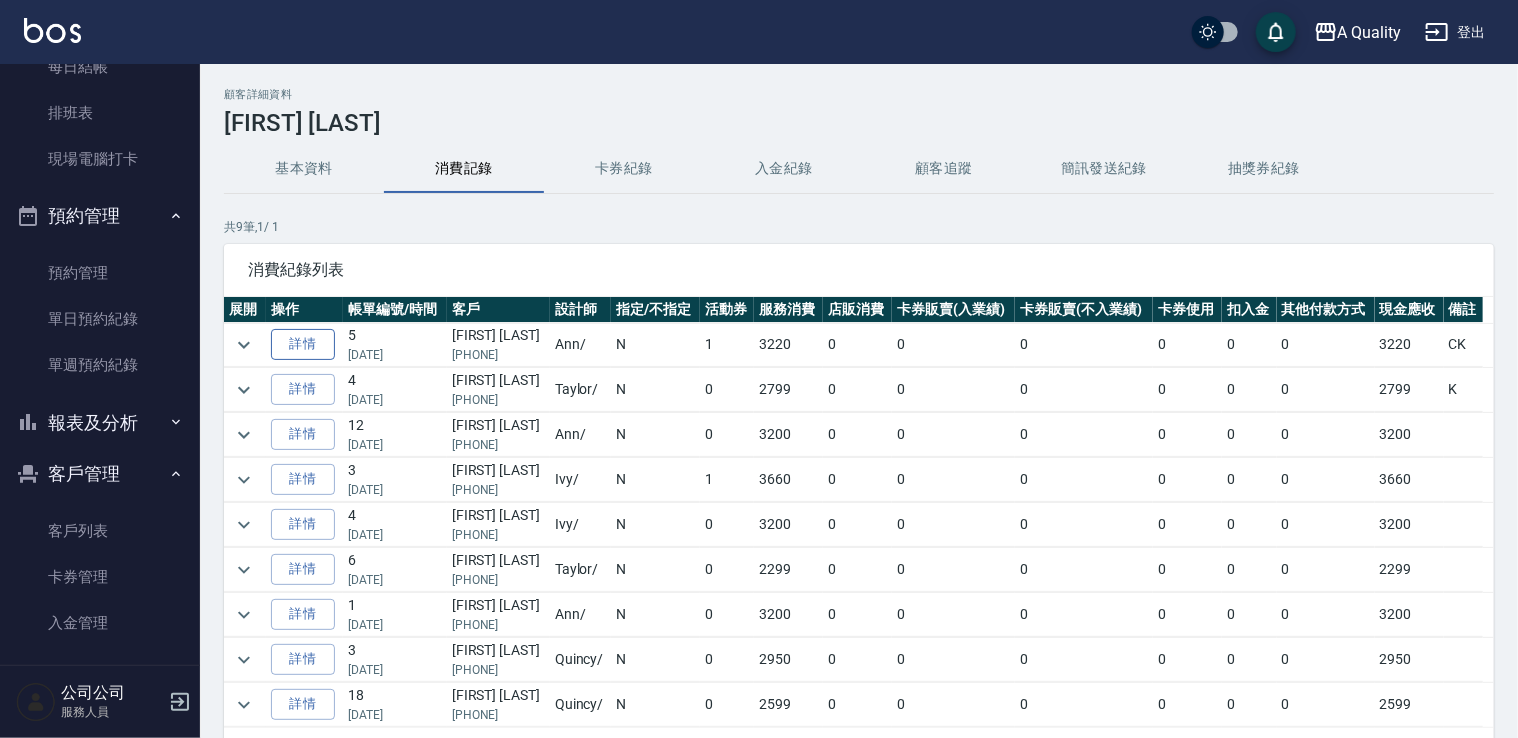 click on "詳情" at bounding box center [303, 344] 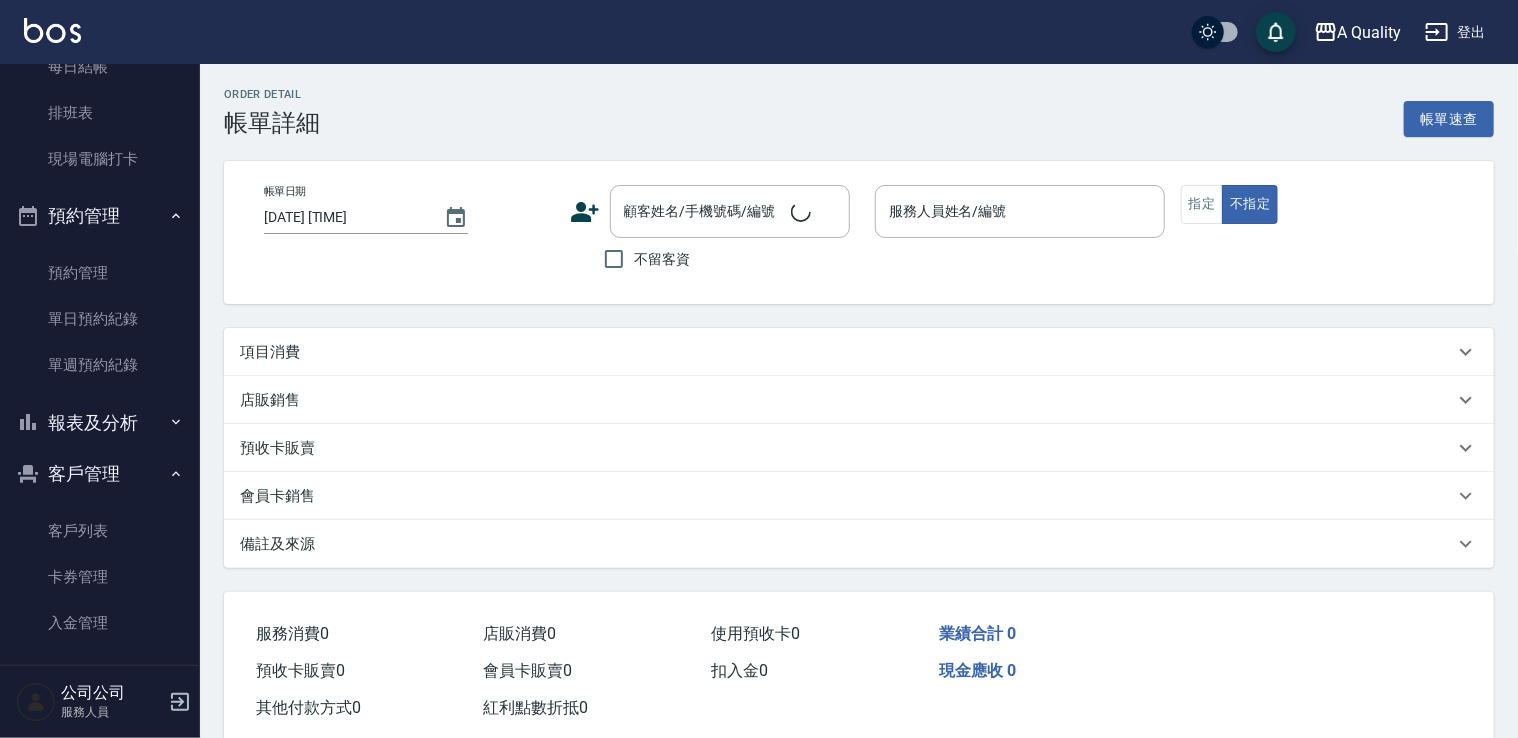 type on "[DATE] [TIME]" 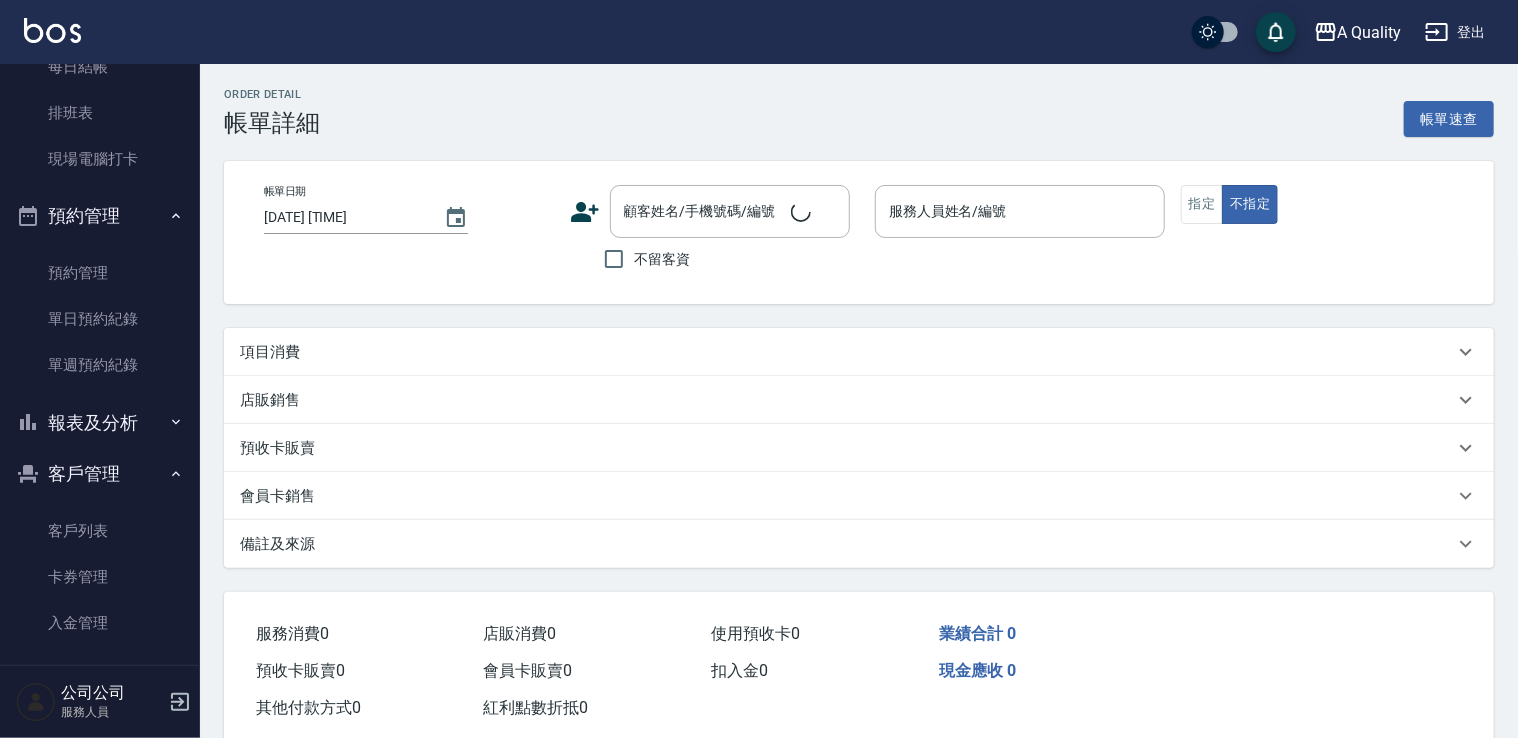 type on "Ann(無代號)" 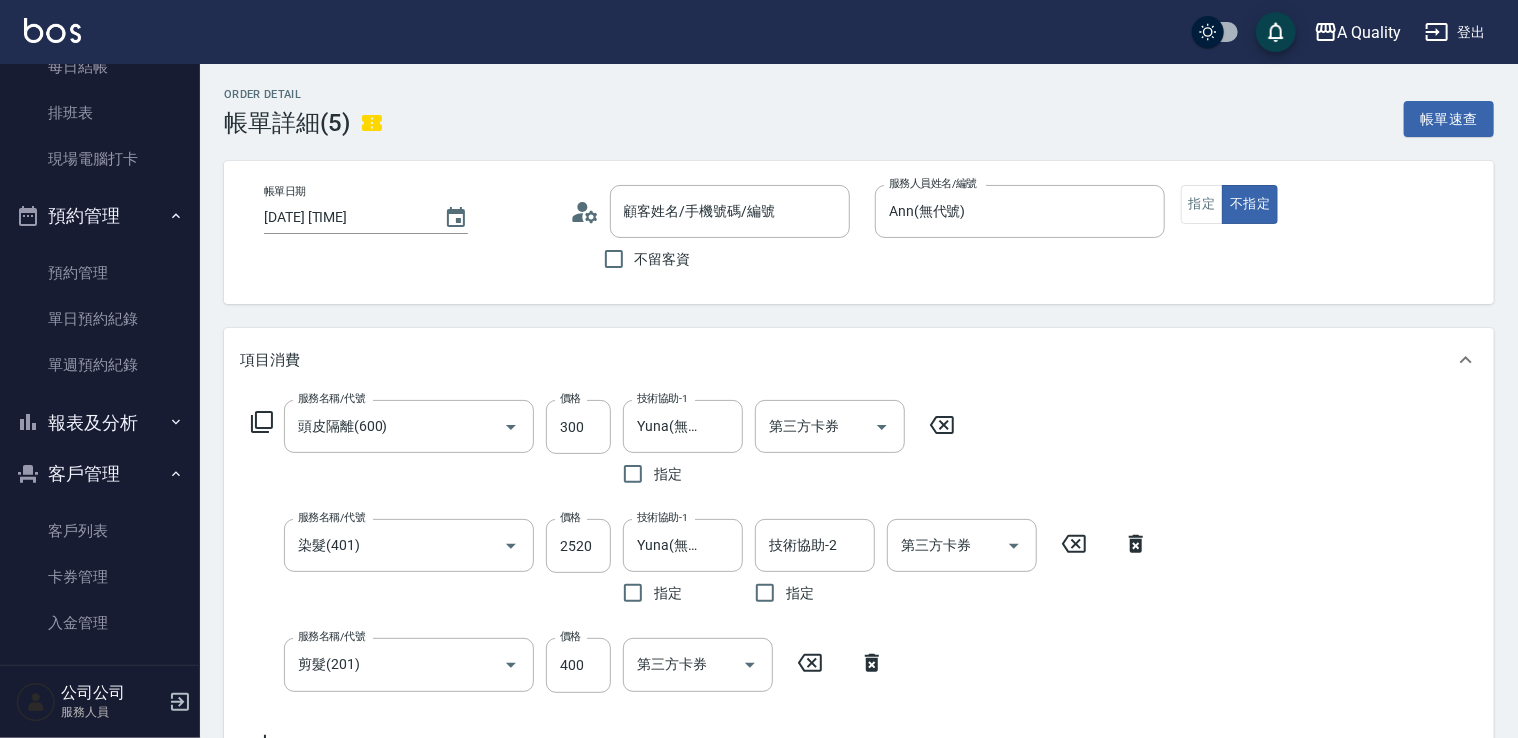 type on "頭皮隔離(600)" 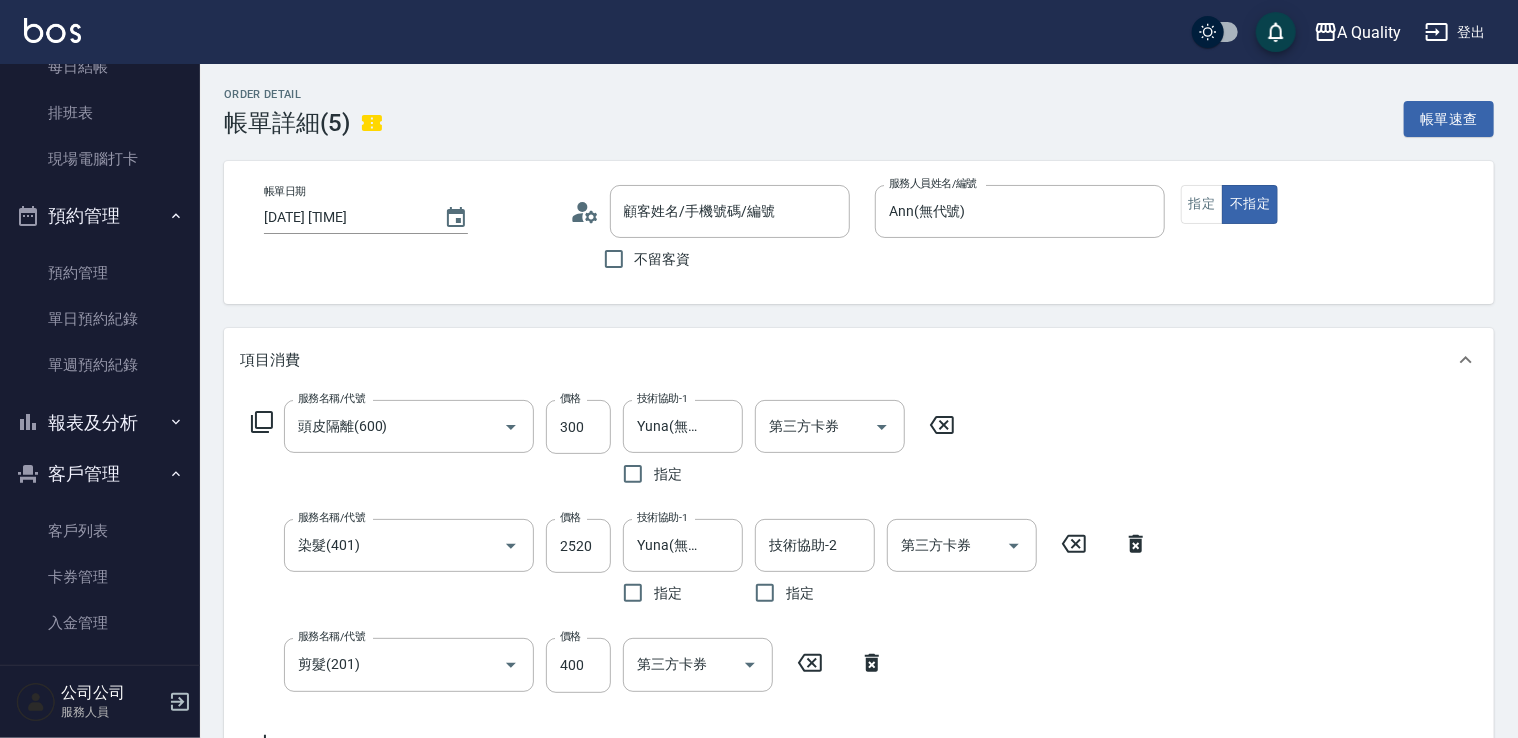 type on "剪髮(201)" 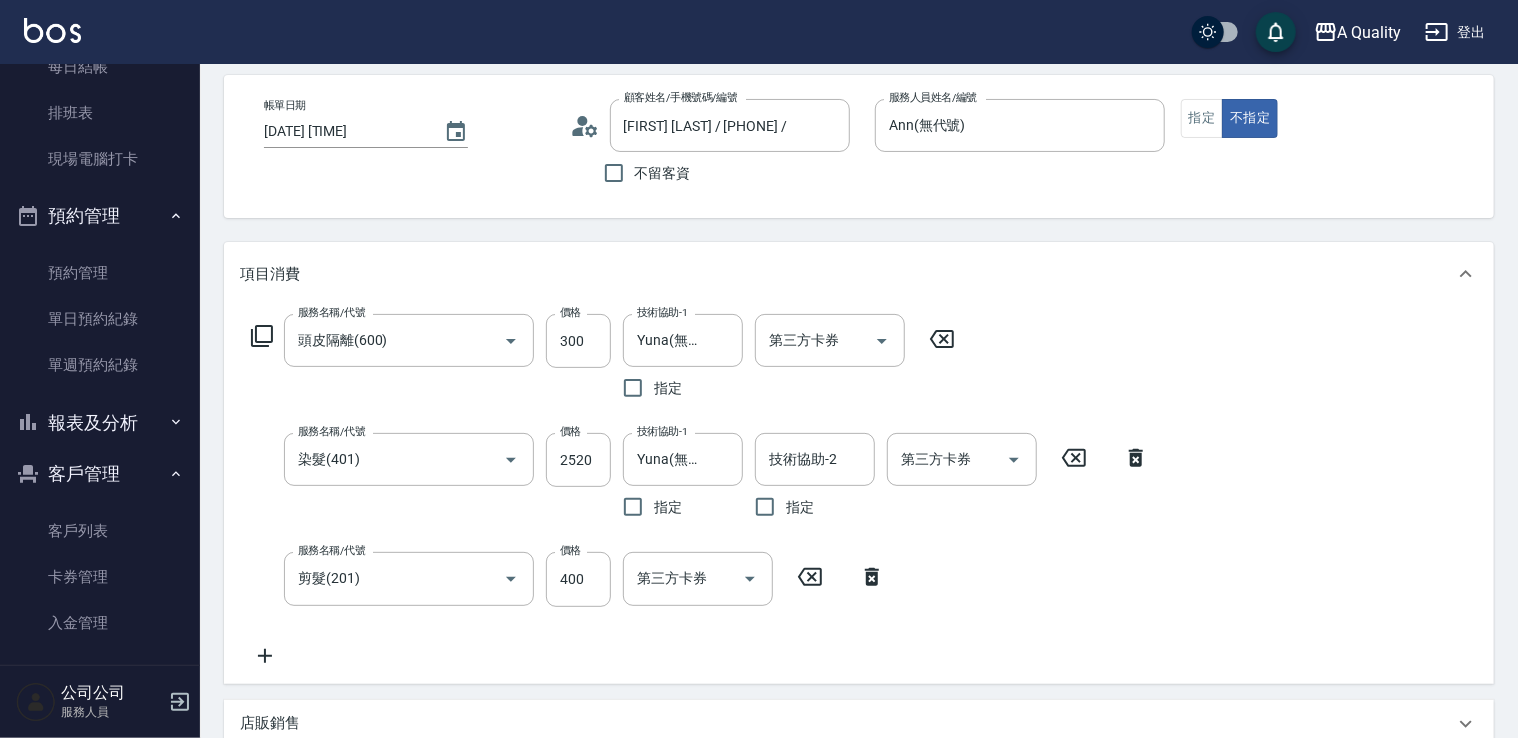 scroll, scrollTop: 200, scrollLeft: 0, axis: vertical 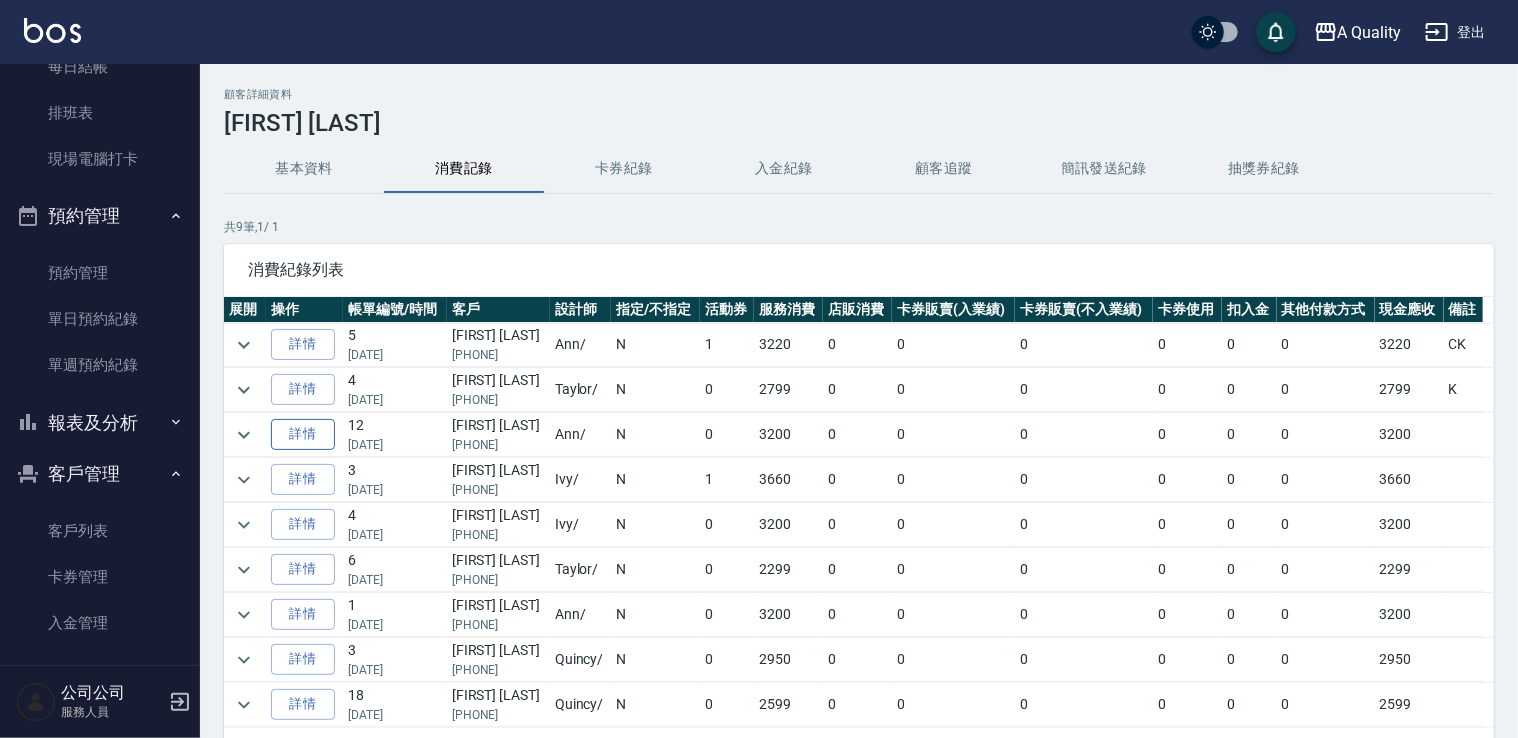 click on "詳情" at bounding box center (303, 434) 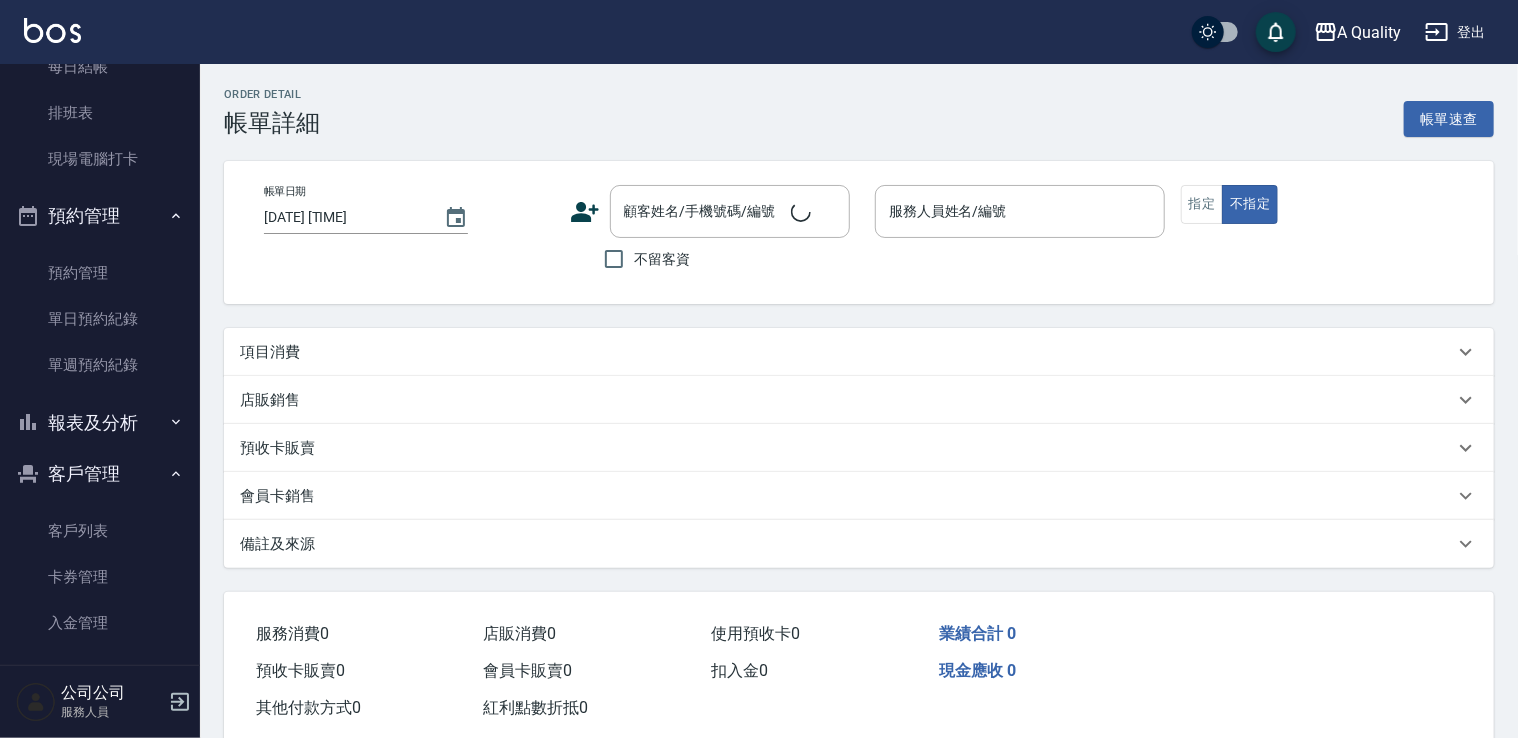 type on "[DATE] [TIME]" 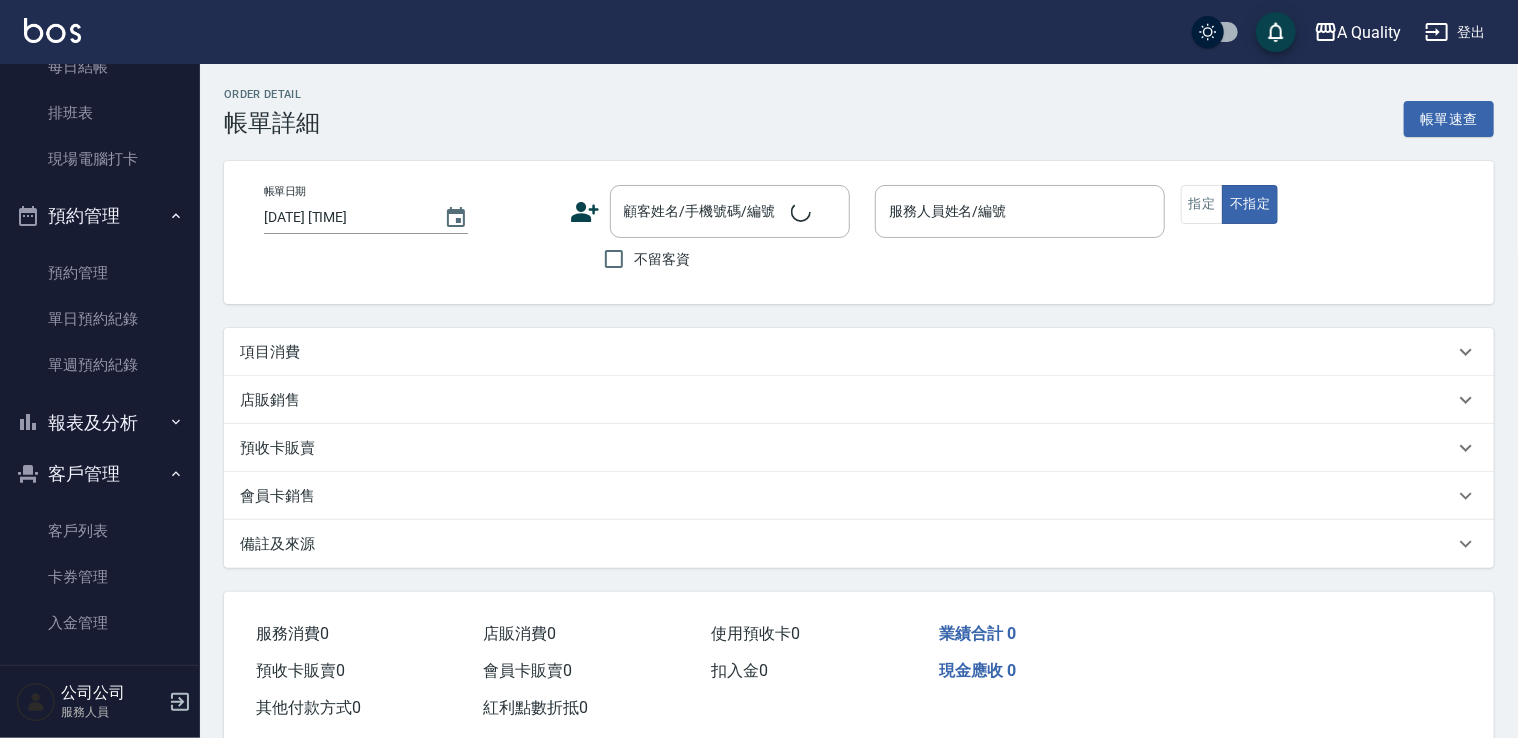 type on "Ann(無代號)" 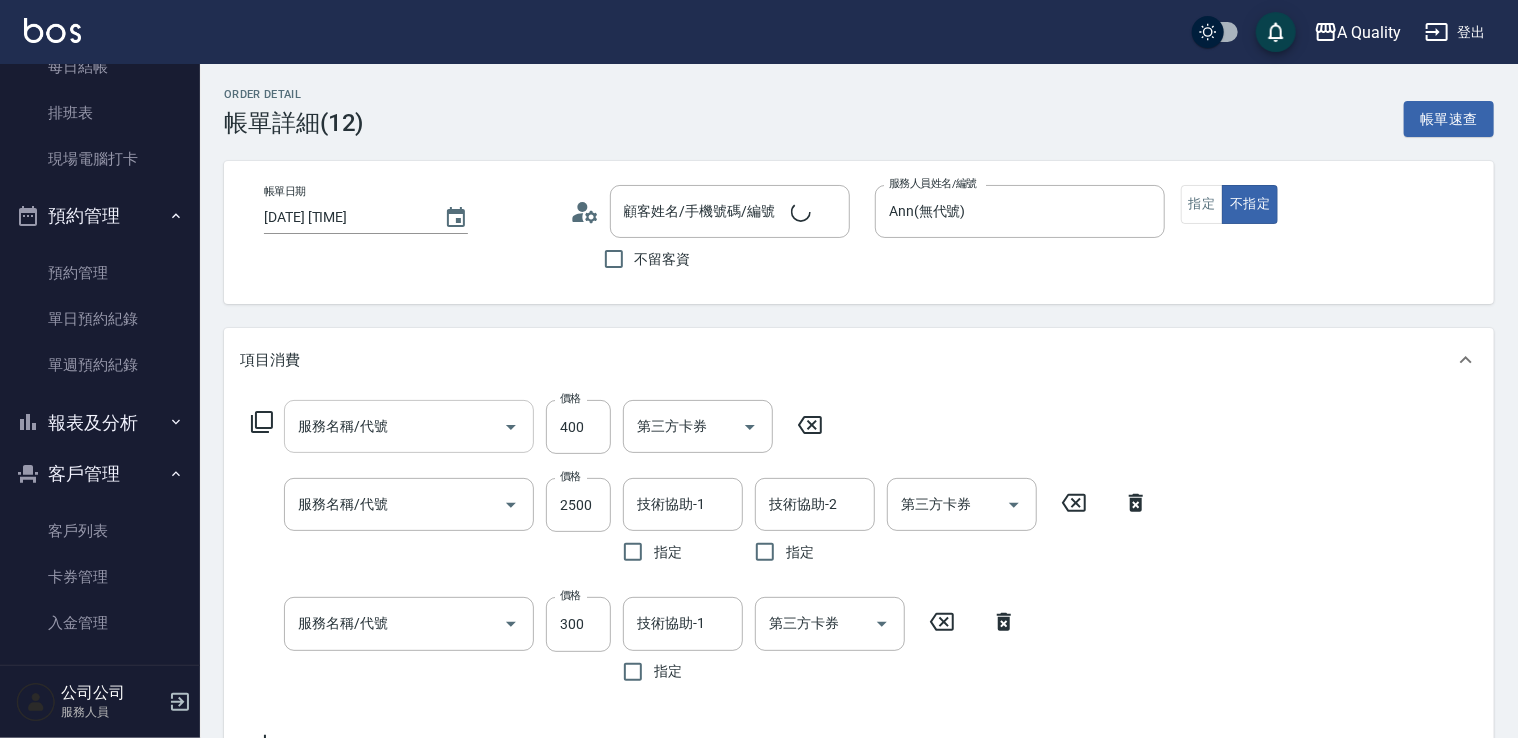 type on "[FIRST] [LAST] / [PHONE] /" 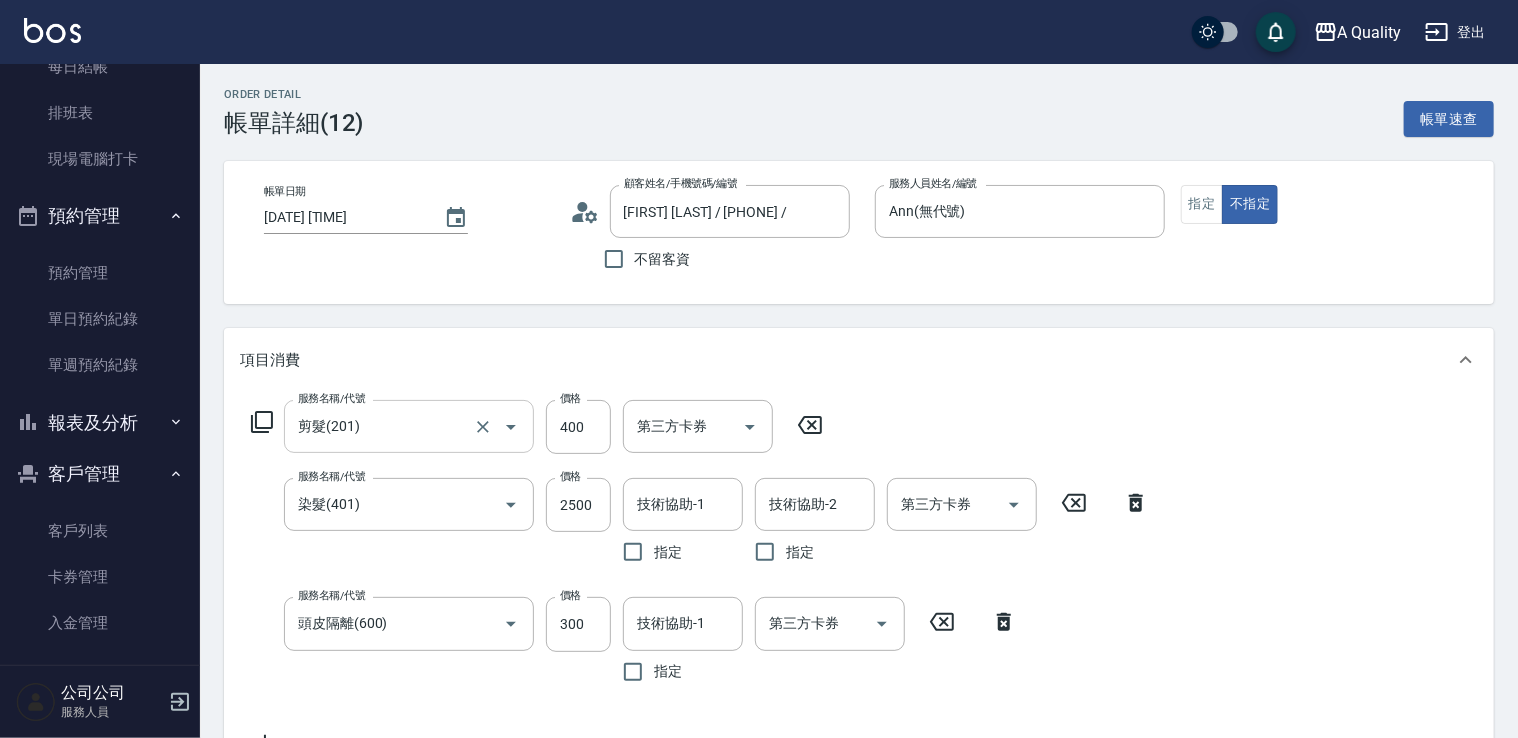 type on "剪髮(201)" 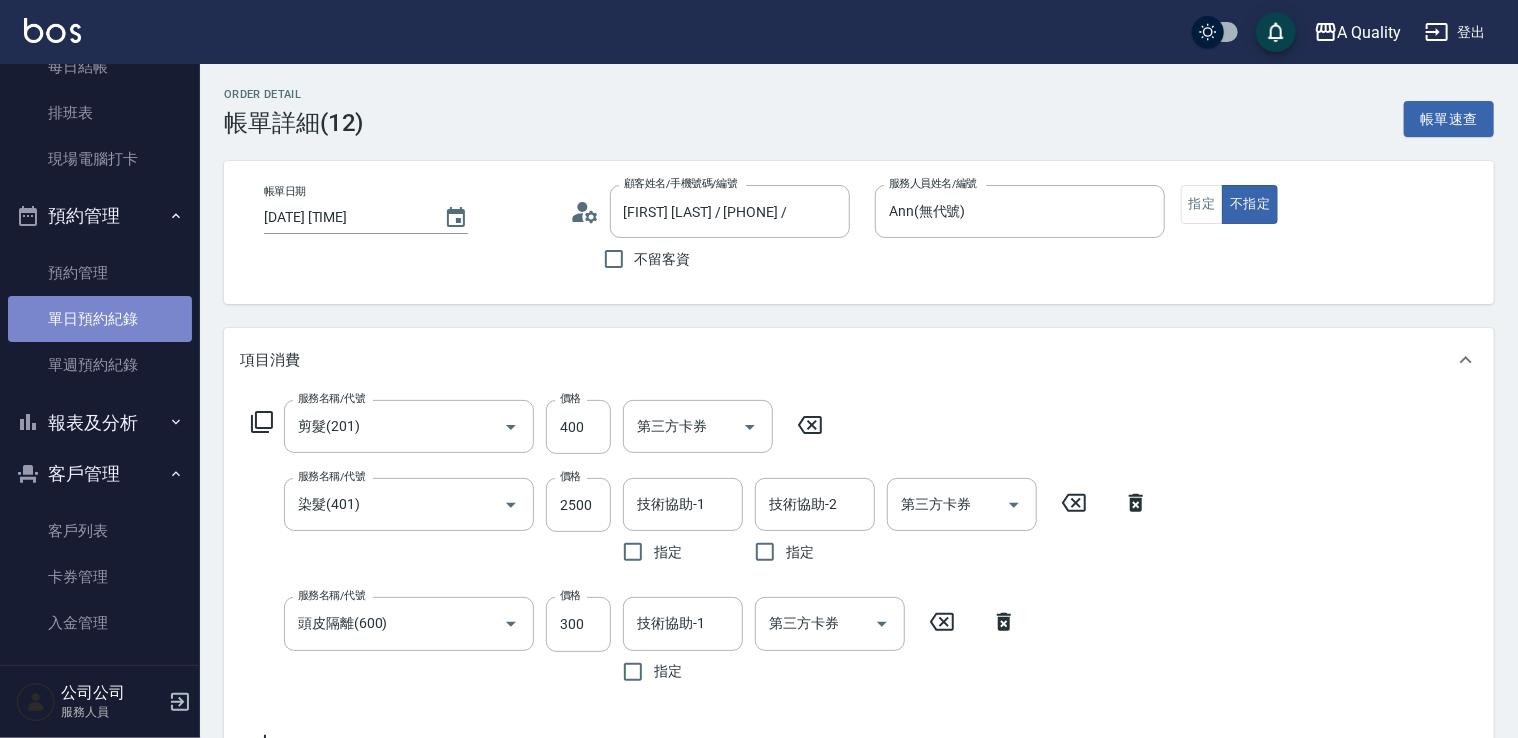 click on "單日預約紀錄" at bounding box center [100, 319] 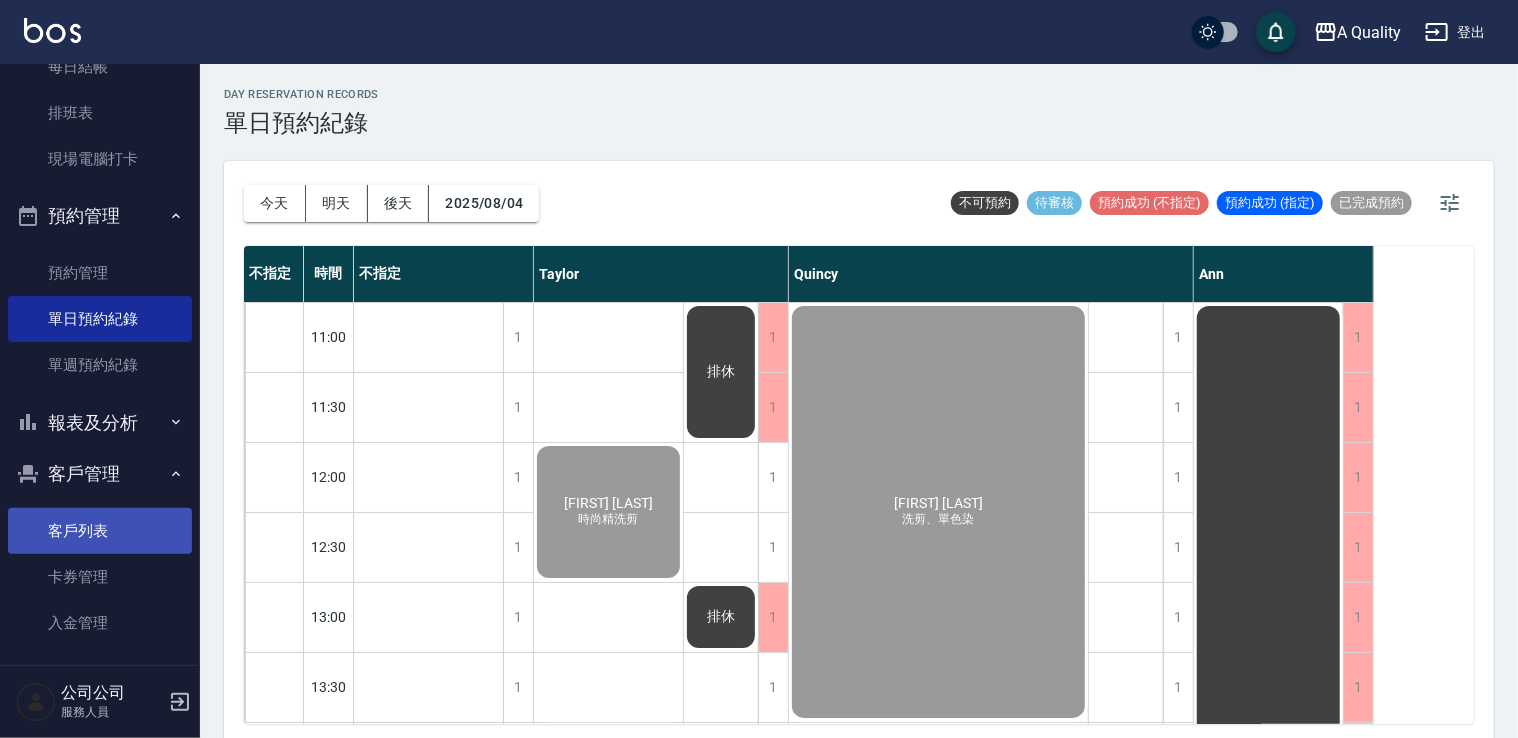 click on "客戶列表" at bounding box center (100, 531) 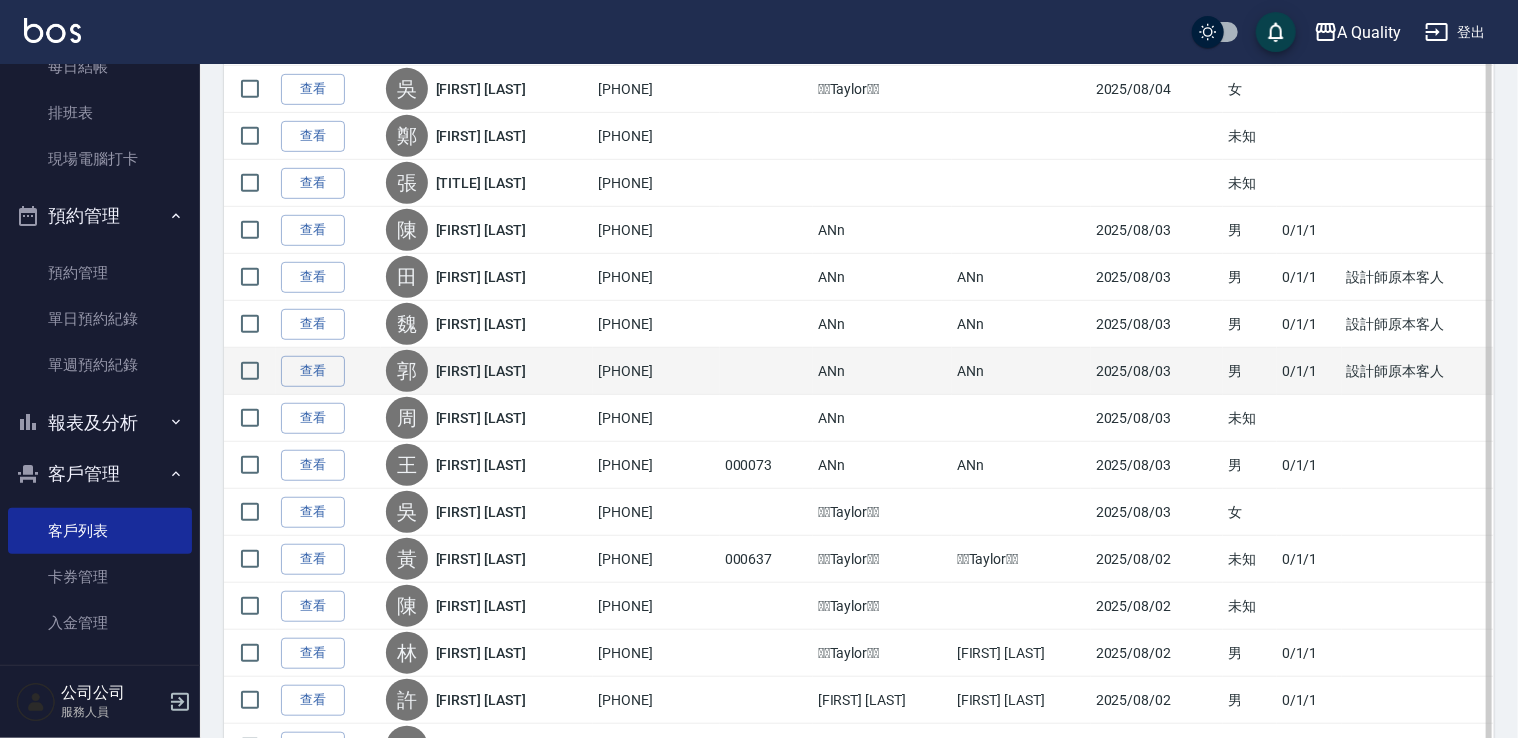 scroll, scrollTop: 200, scrollLeft: 0, axis: vertical 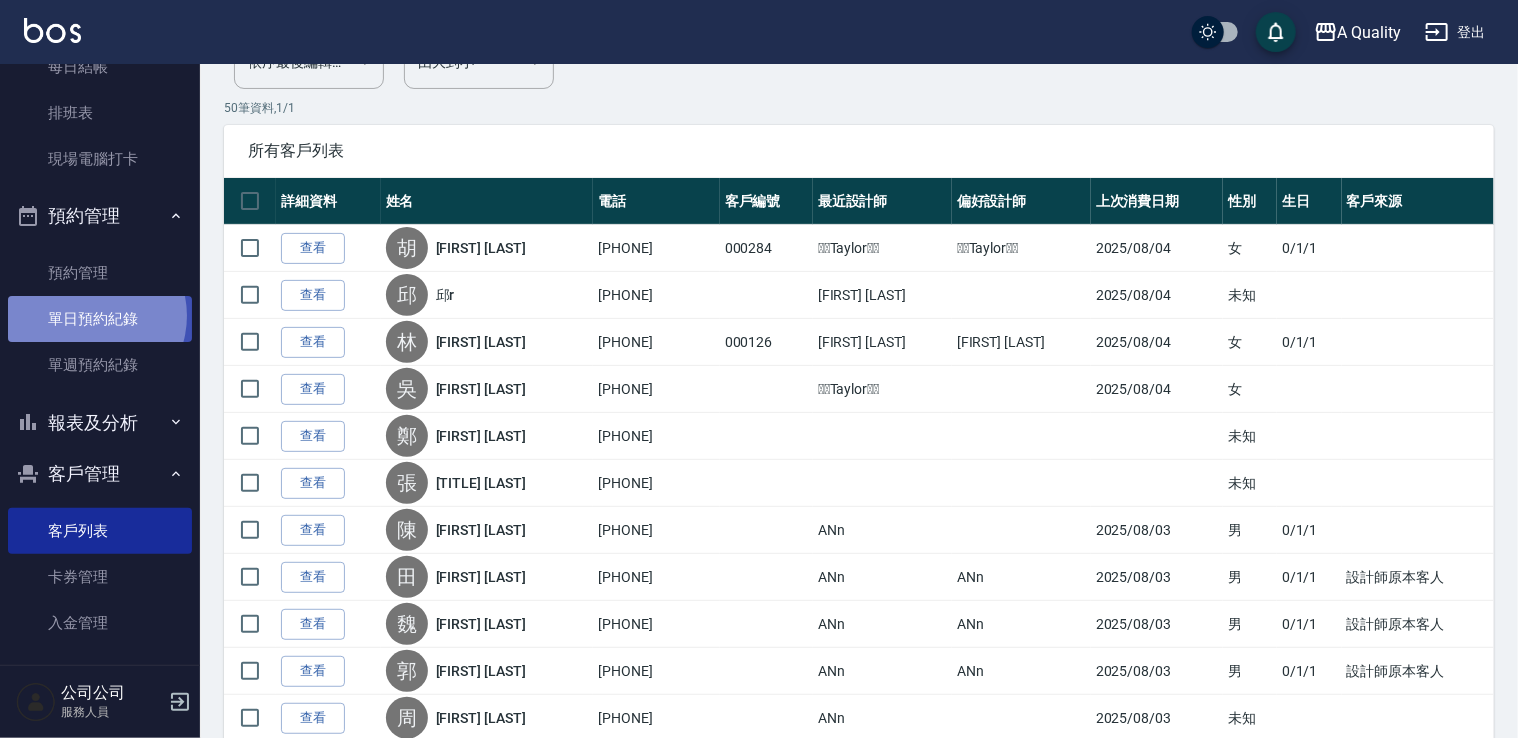 click on "單日預約紀錄" at bounding box center (100, 319) 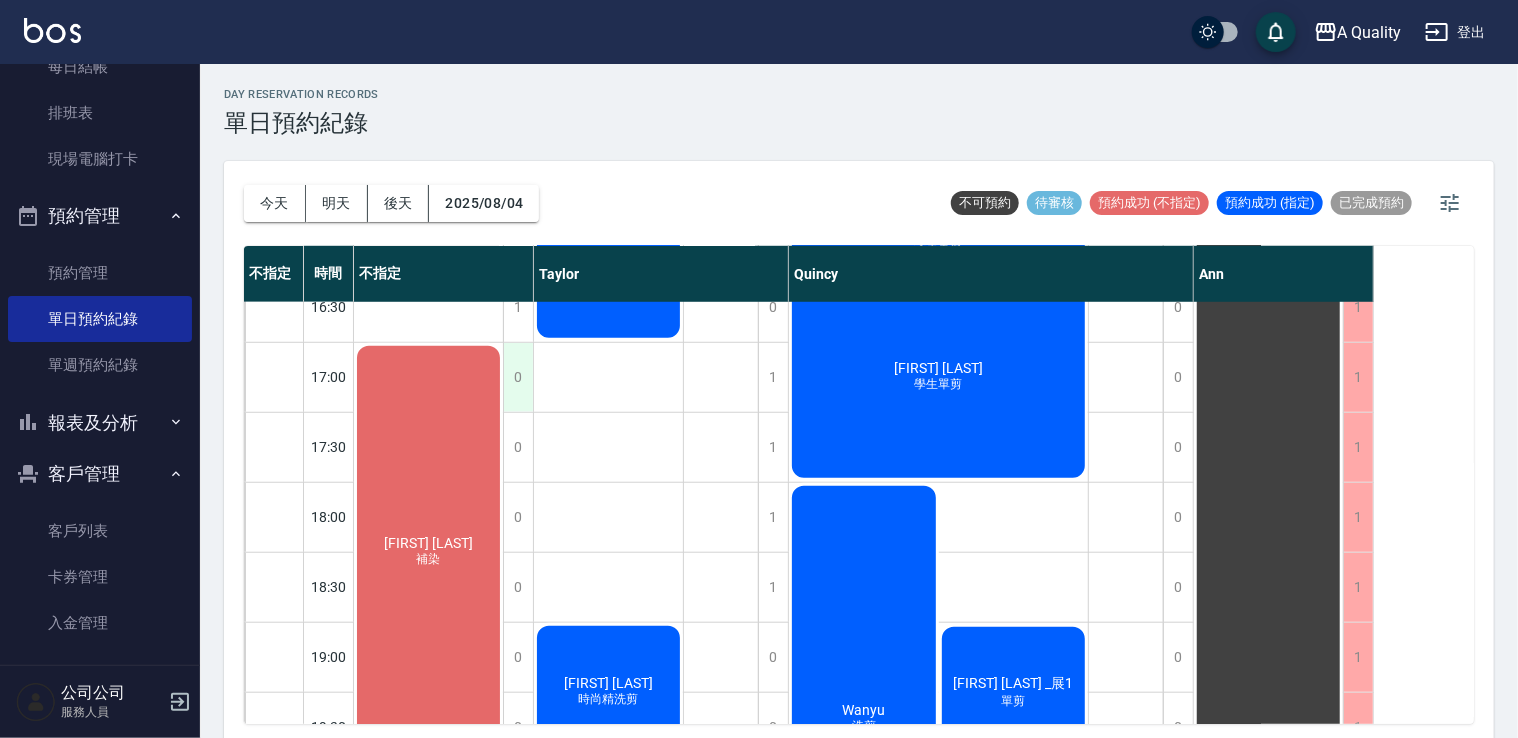 scroll, scrollTop: 1063, scrollLeft: 0, axis: vertical 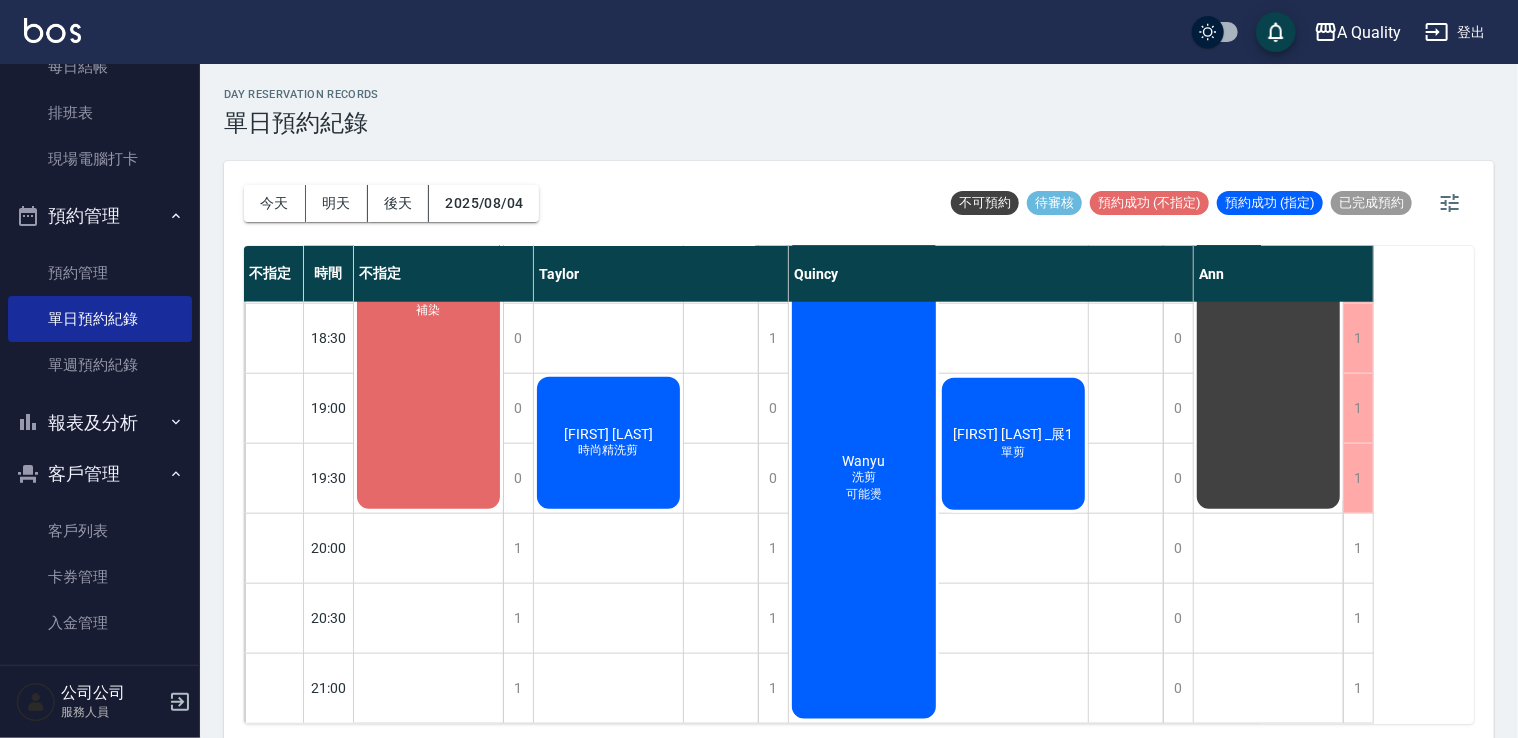 click on "[FIRST] [LAST] 補染" at bounding box center (428, 303) 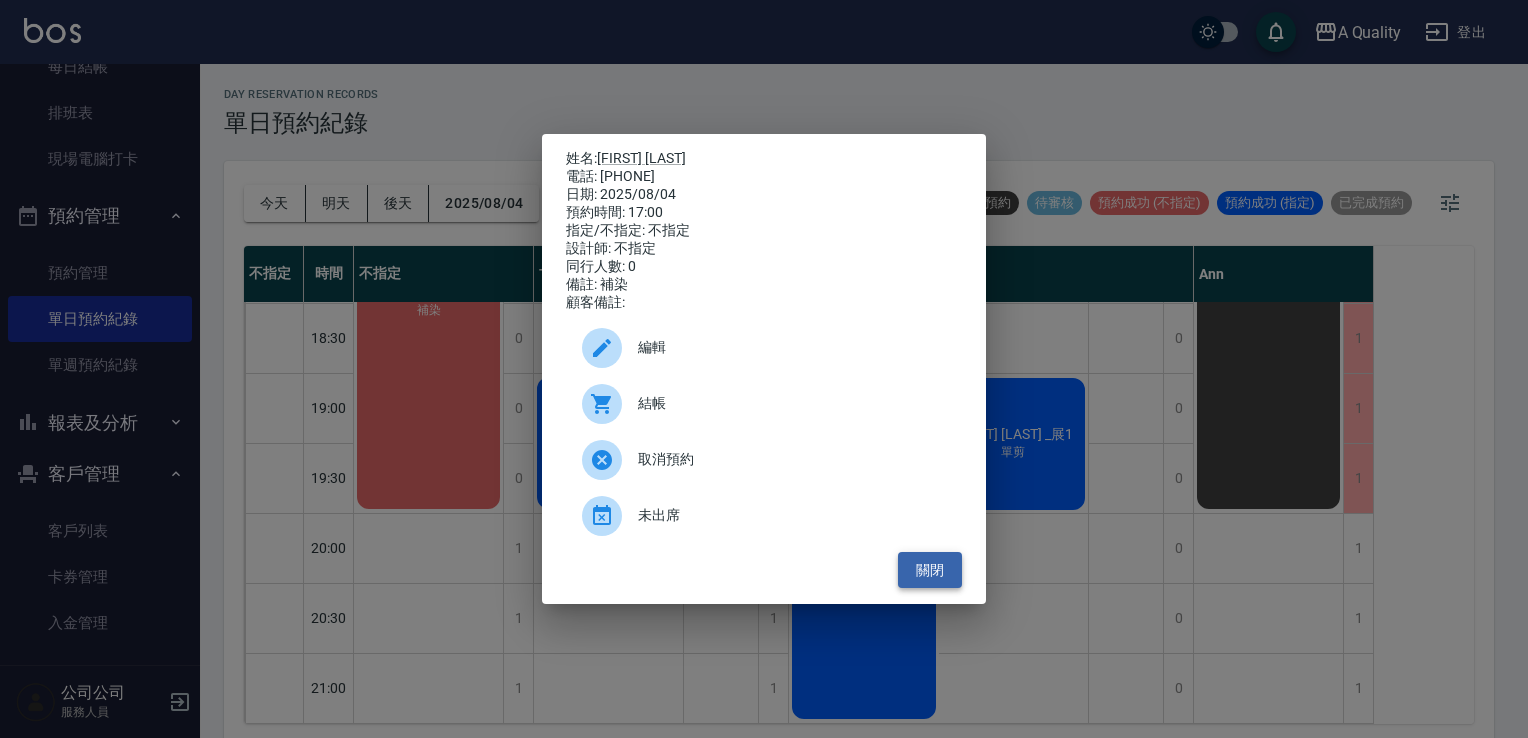 click on "關閉" at bounding box center (930, 570) 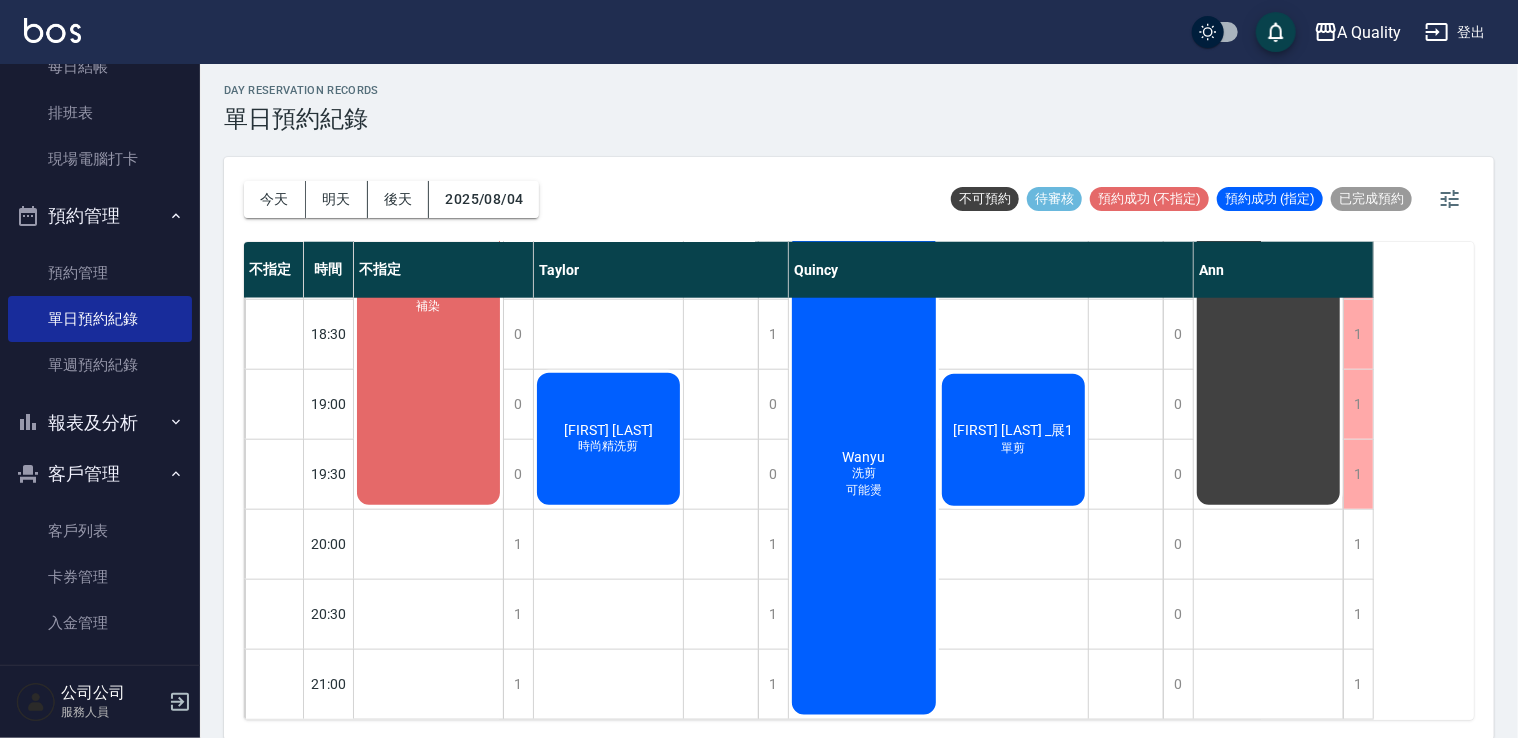 scroll, scrollTop: 5, scrollLeft: 0, axis: vertical 